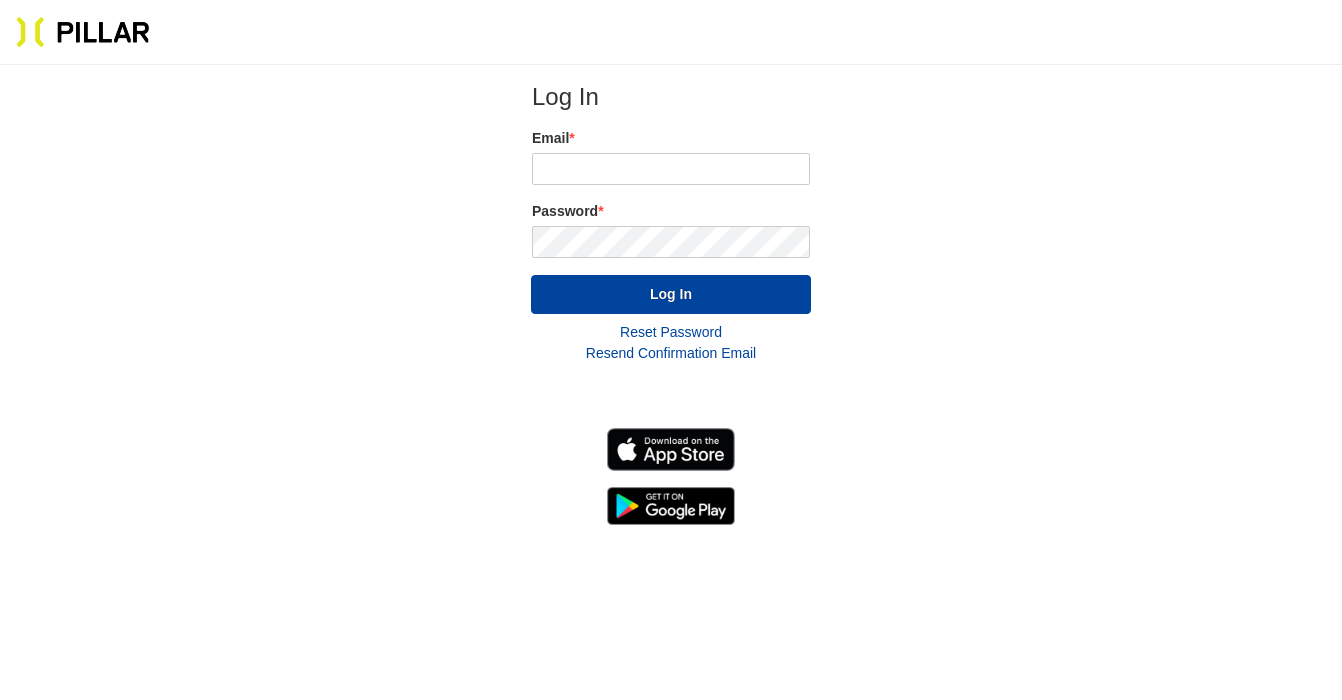 scroll, scrollTop: 0, scrollLeft: 0, axis: both 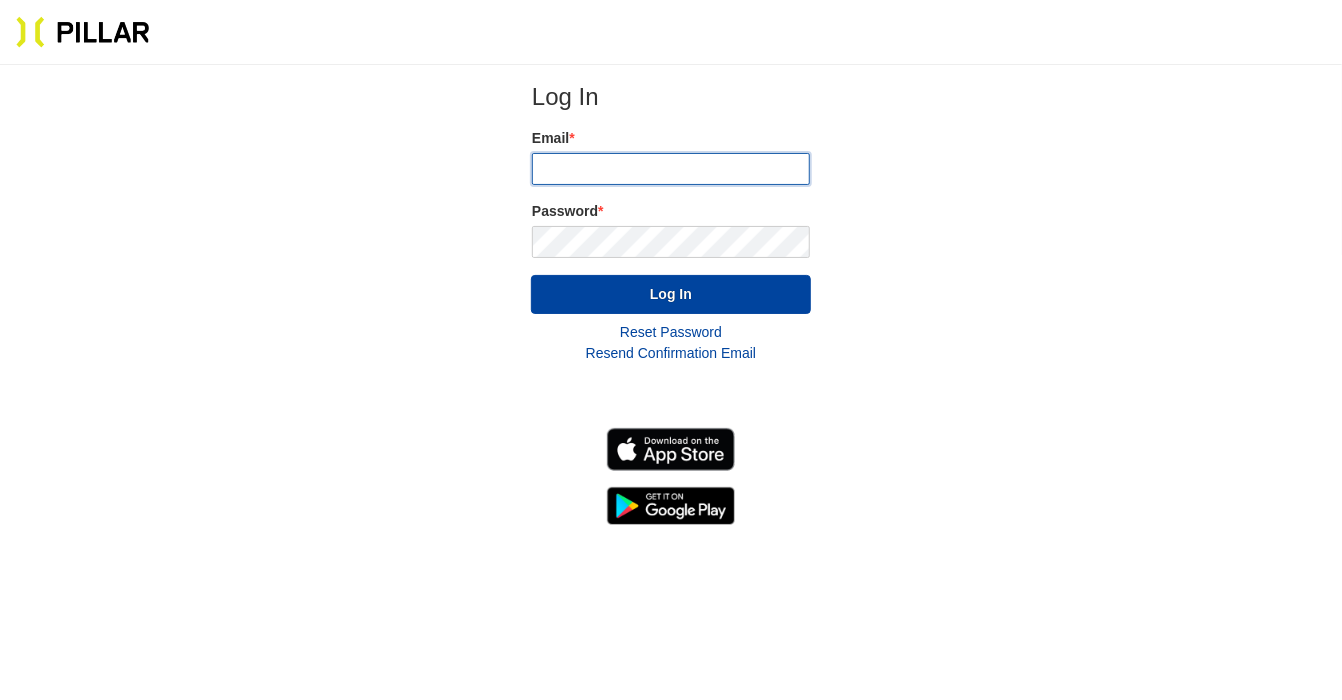 type on "[EMAIL_ADDRESS][DOMAIN_NAME]" 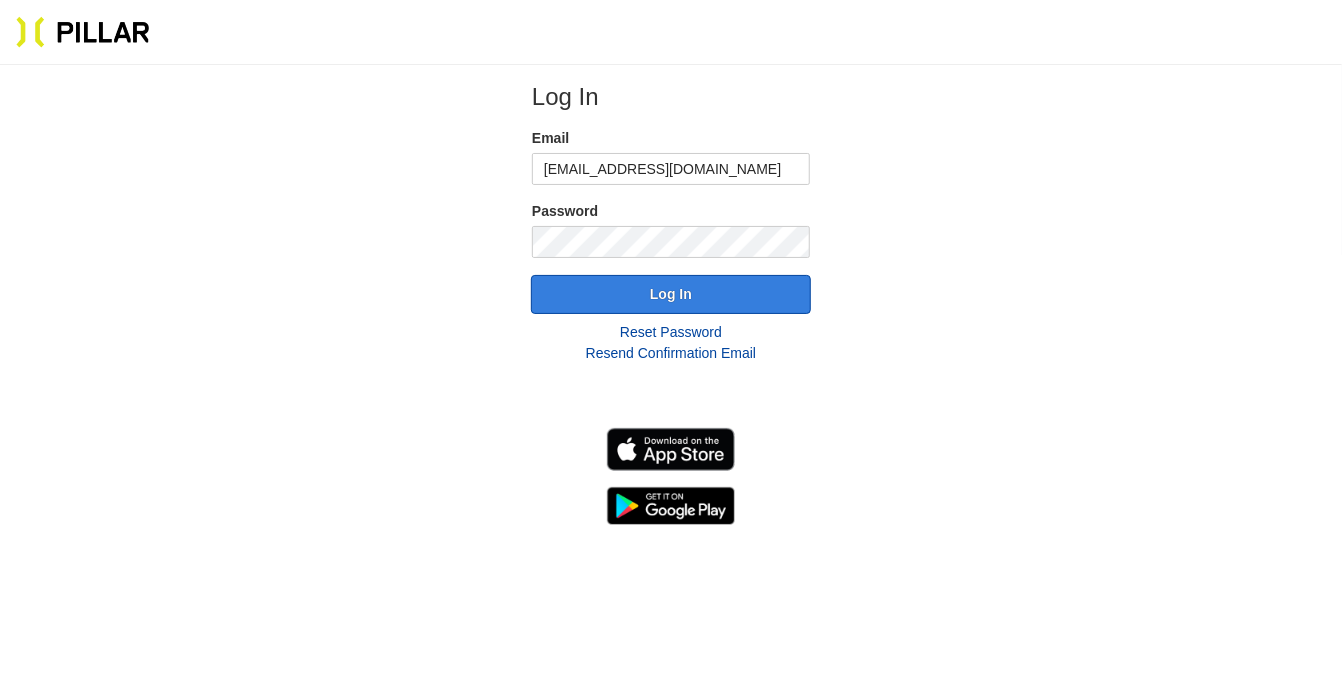 click on "Log In" at bounding box center (671, 294) 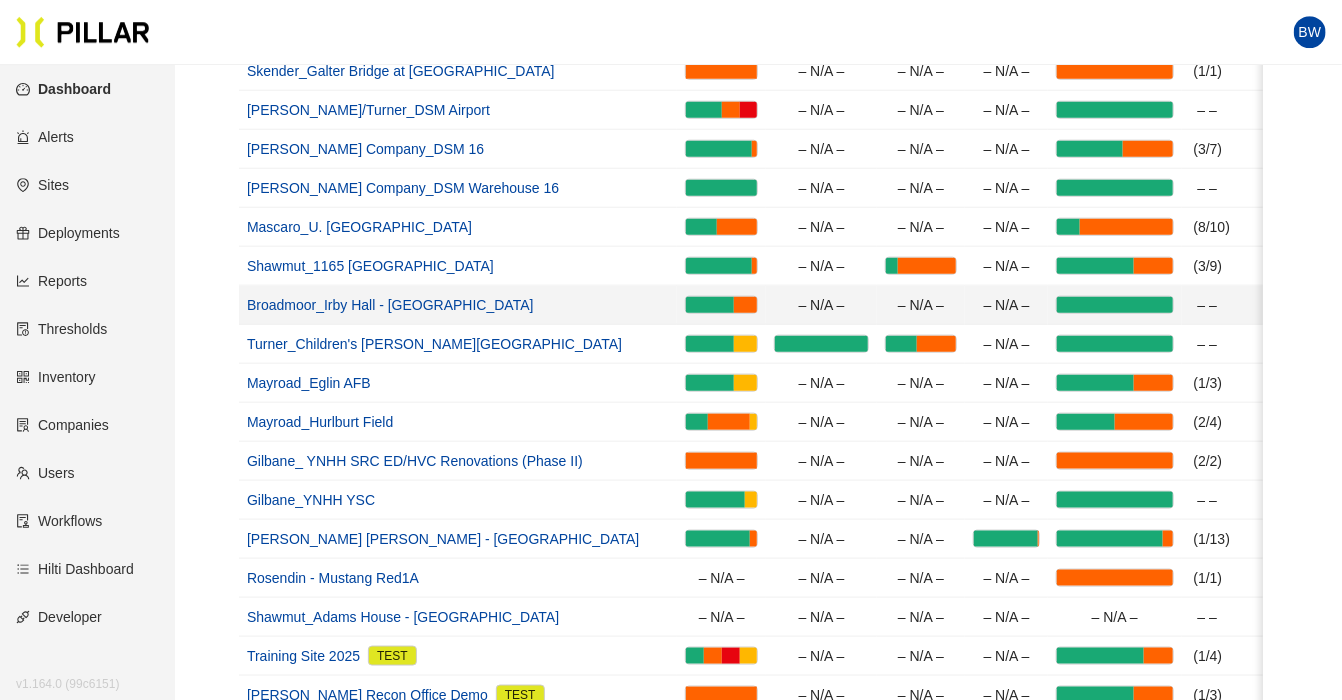 scroll, scrollTop: 844, scrollLeft: 0, axis: vertical 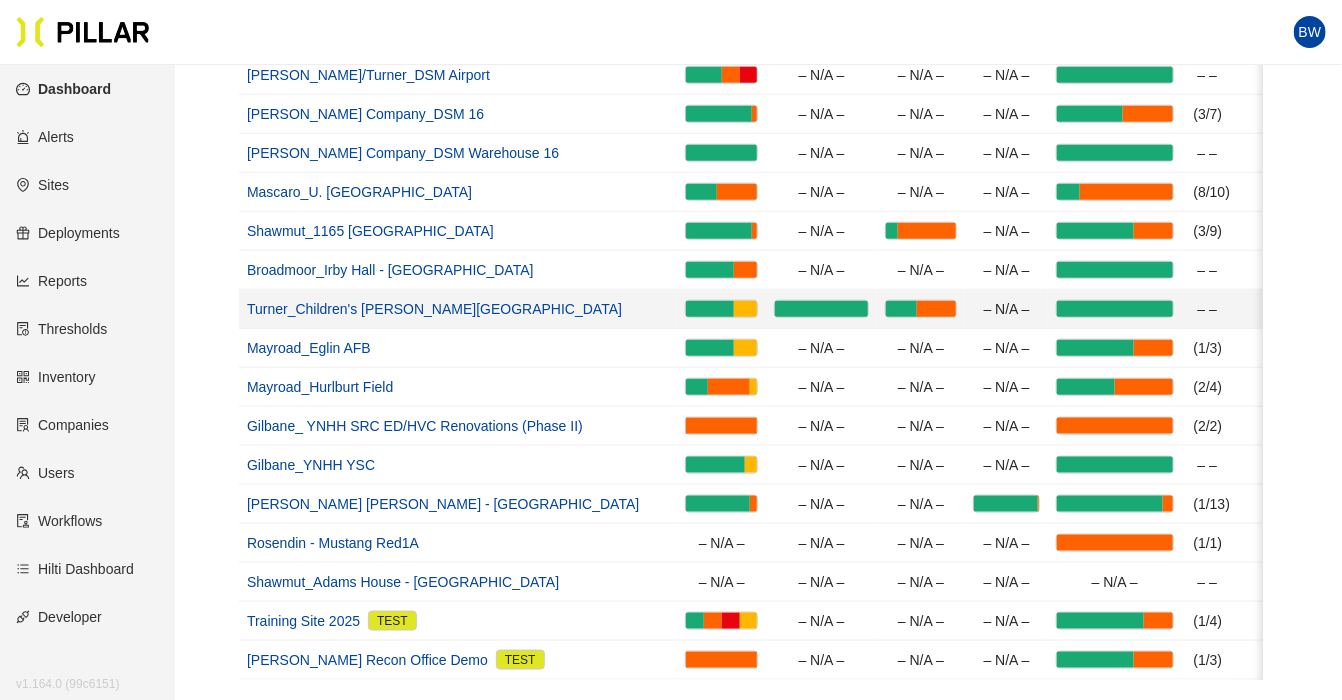 click on "Turner_Children's [PERSON_NAME][GEOGRAPHIC_DATA]" at bounding box center [434, 309] 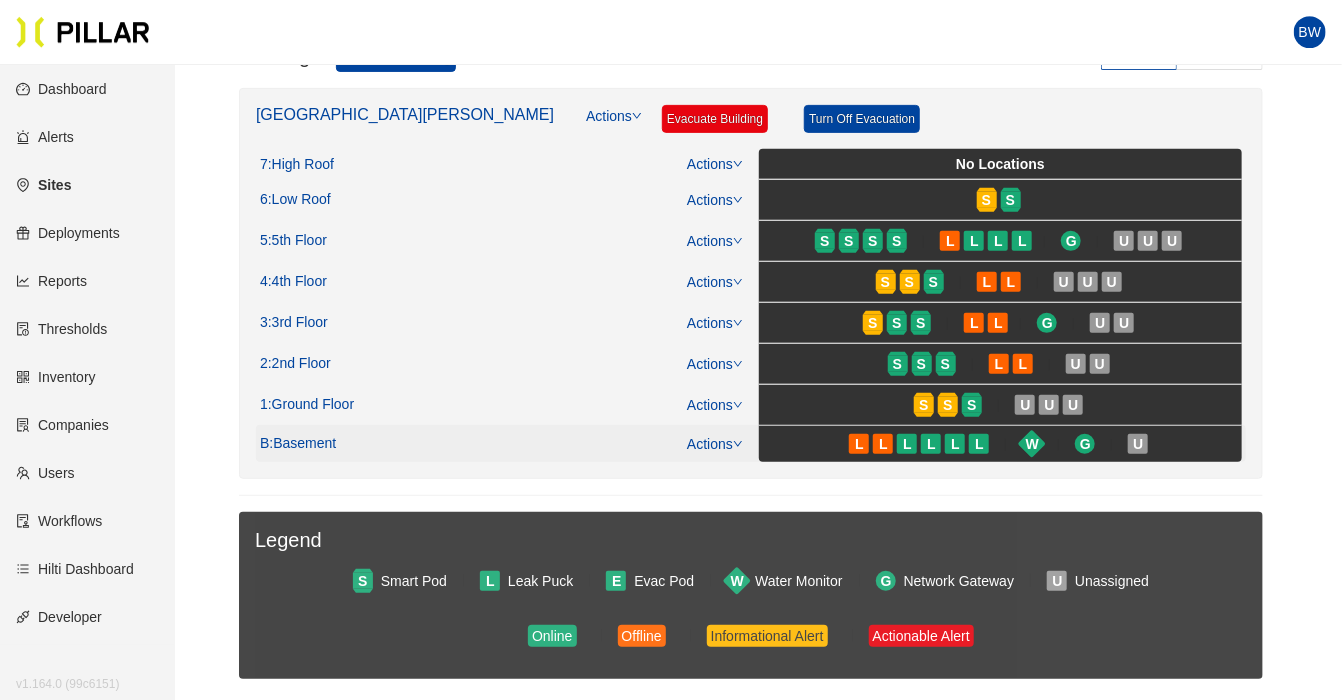 scroll, scrollTop: 316, scrollLeft: 0, axis: vertical 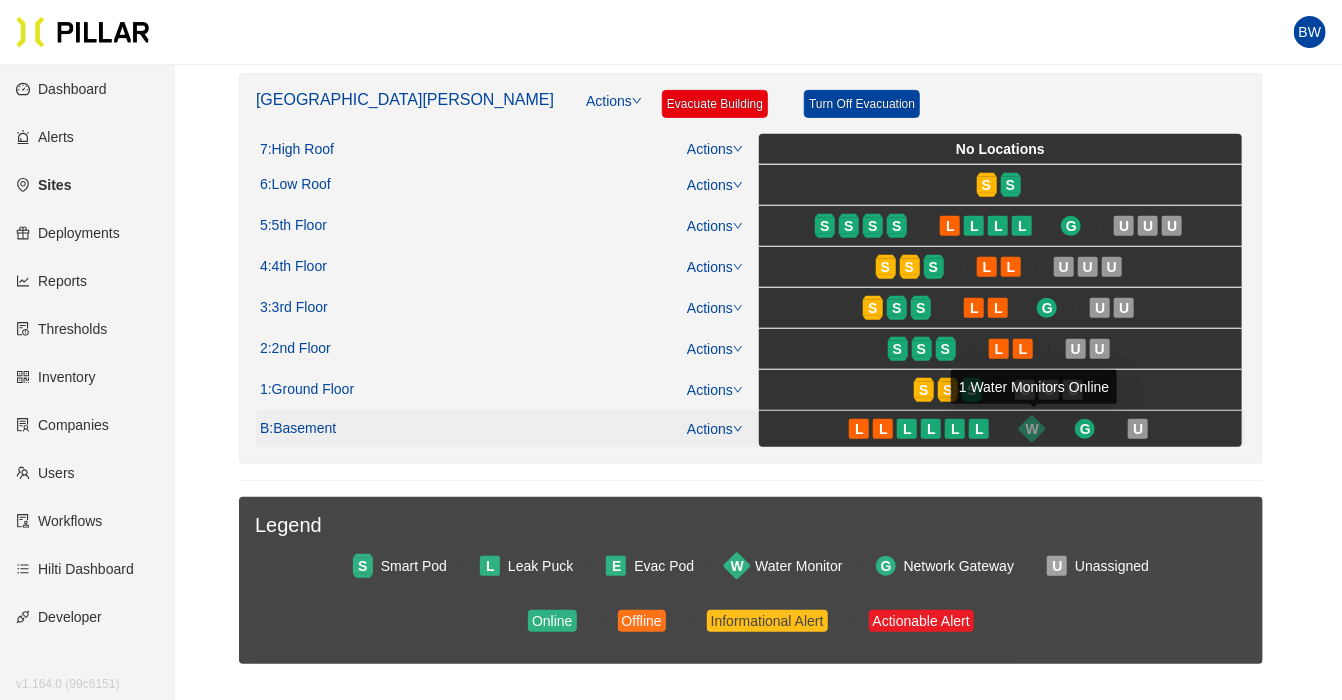 click on "W" at bounding box center [1032, 429] 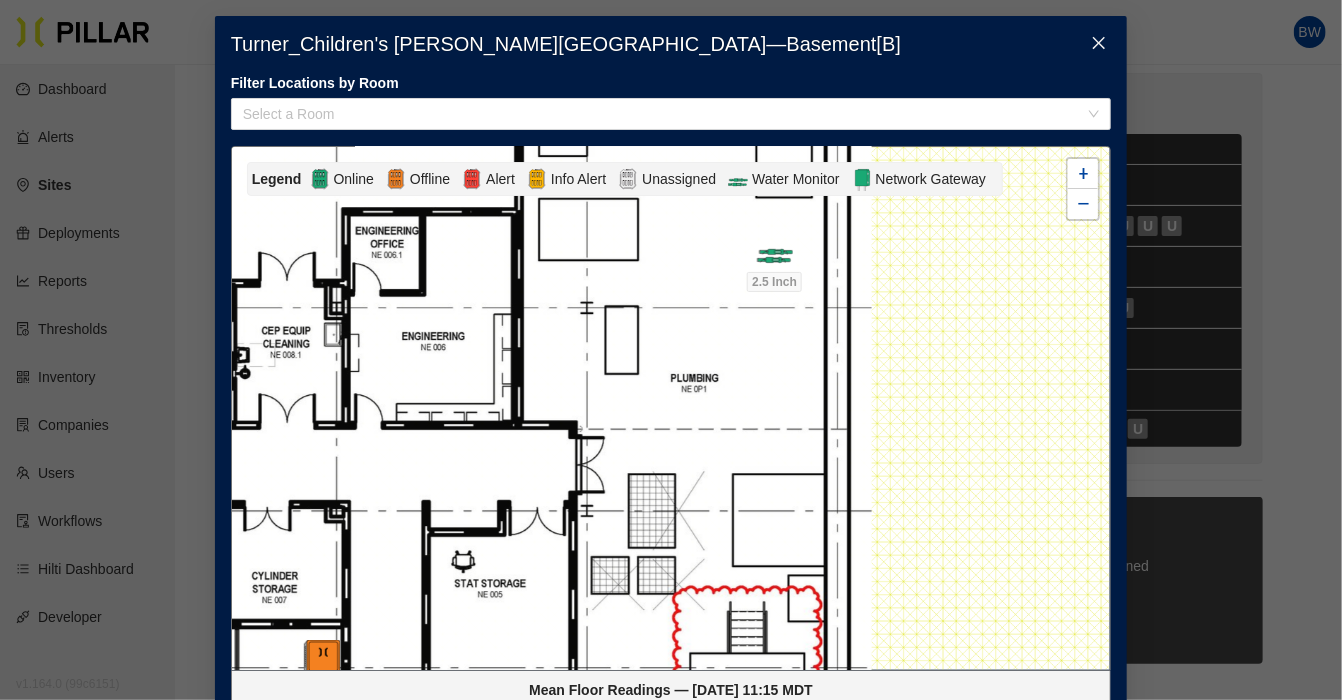 drag, startPoint x: 968, startPoint y: 377, endPoint x: 462, endPoint y: 594, distance: 550.5679 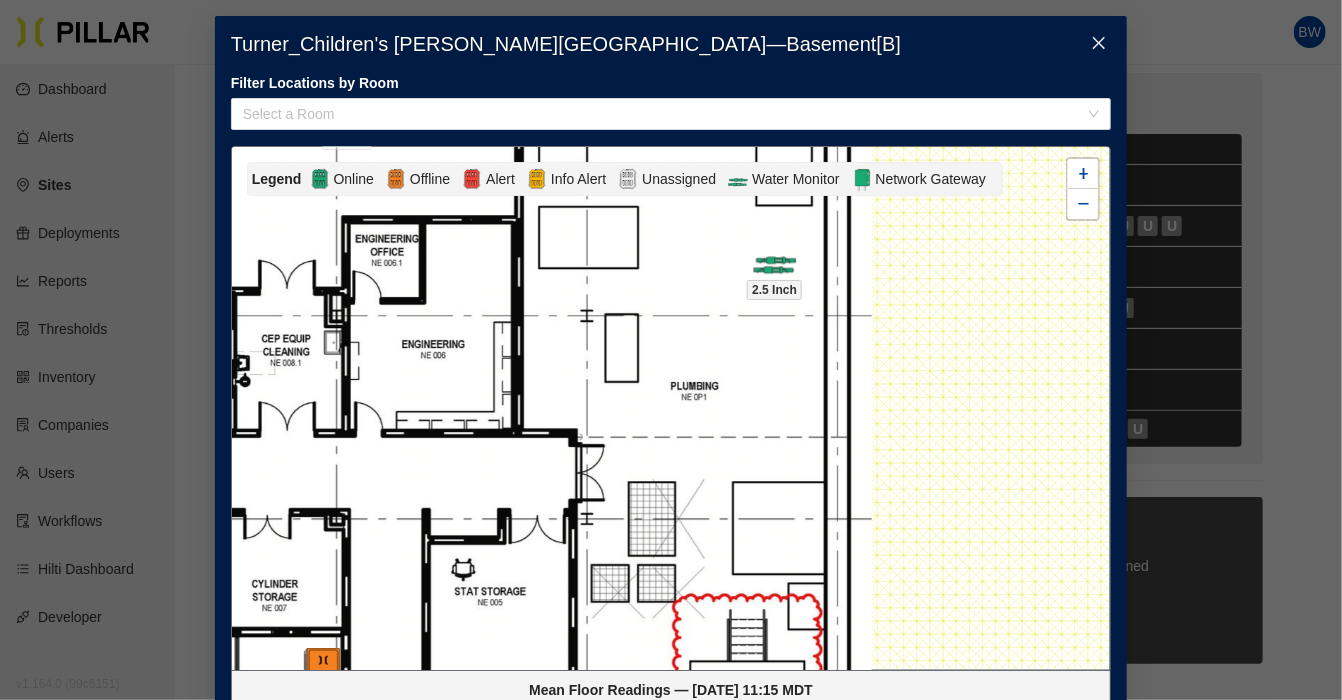 click at bounding box center [774, 257] 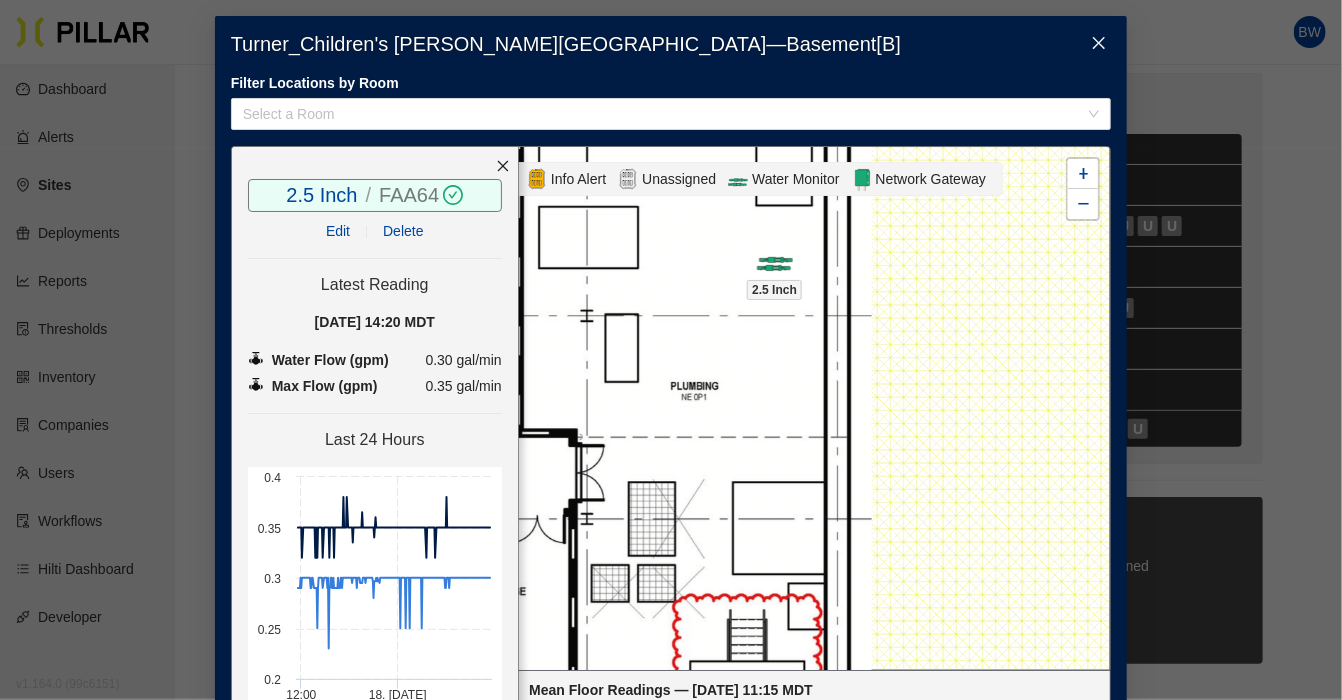 click on "FAA64" at bounding box center (409, 195) 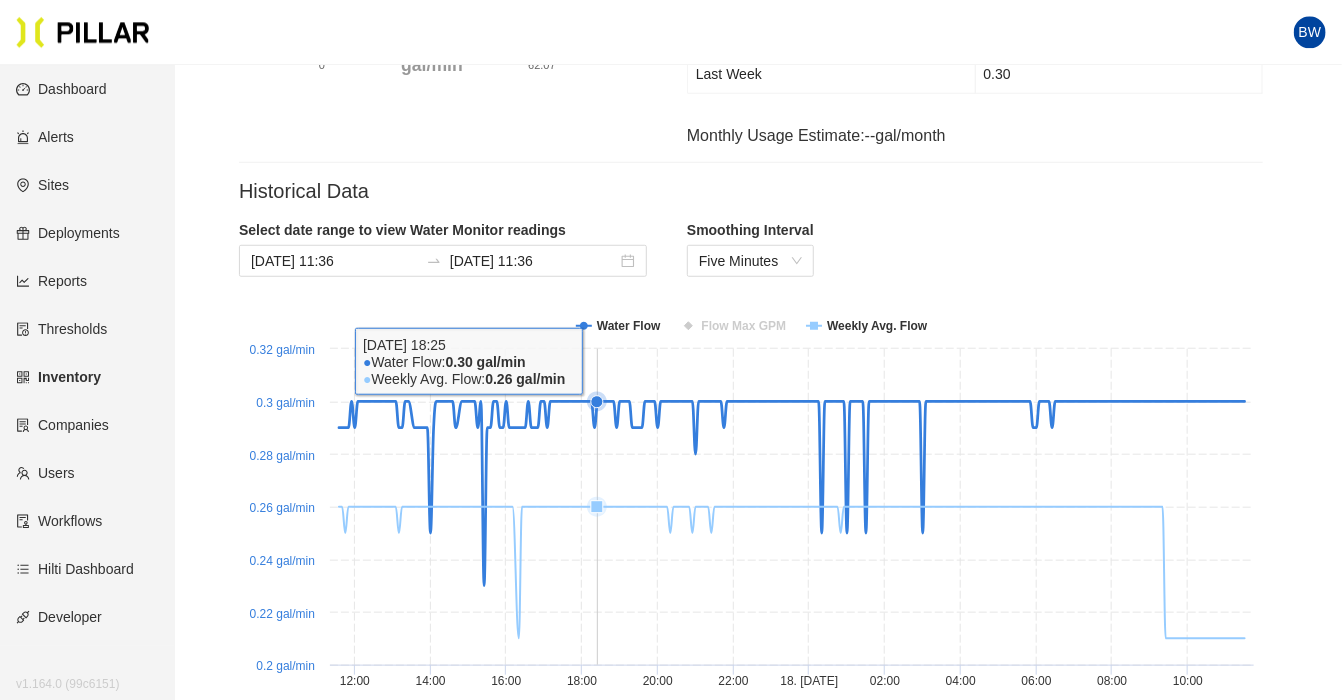 scroll, scrollTop: 633, scrollLeft: 0, axis: vertical 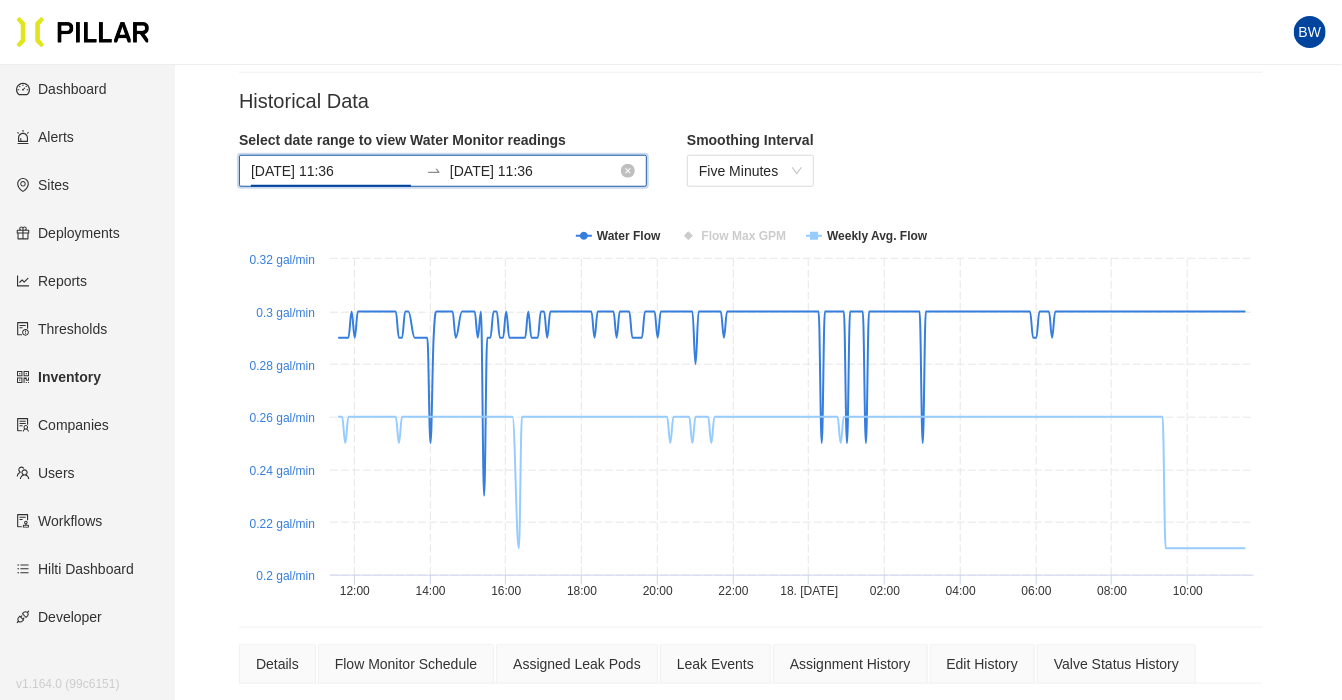 click on "[DATE] 11:36" at bounding box center [334, 171] 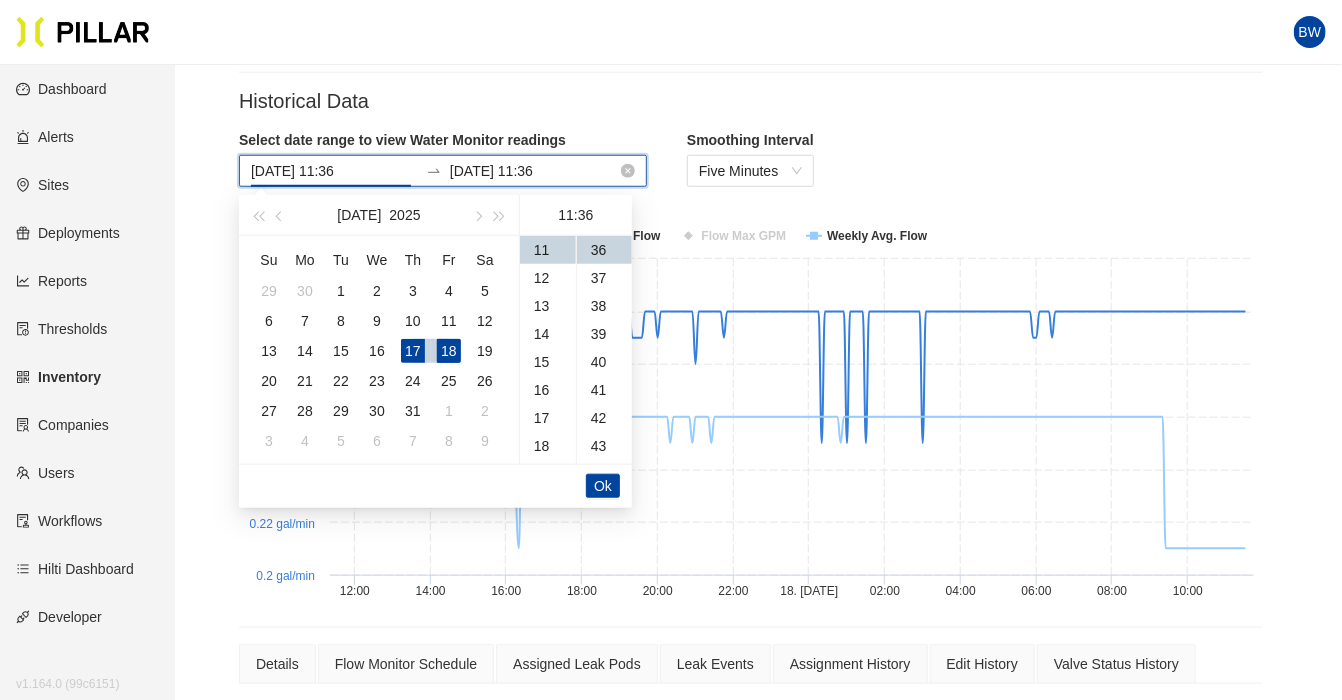 scroll, scrollTop: 308, scrollLeft: 0, axis: vertical 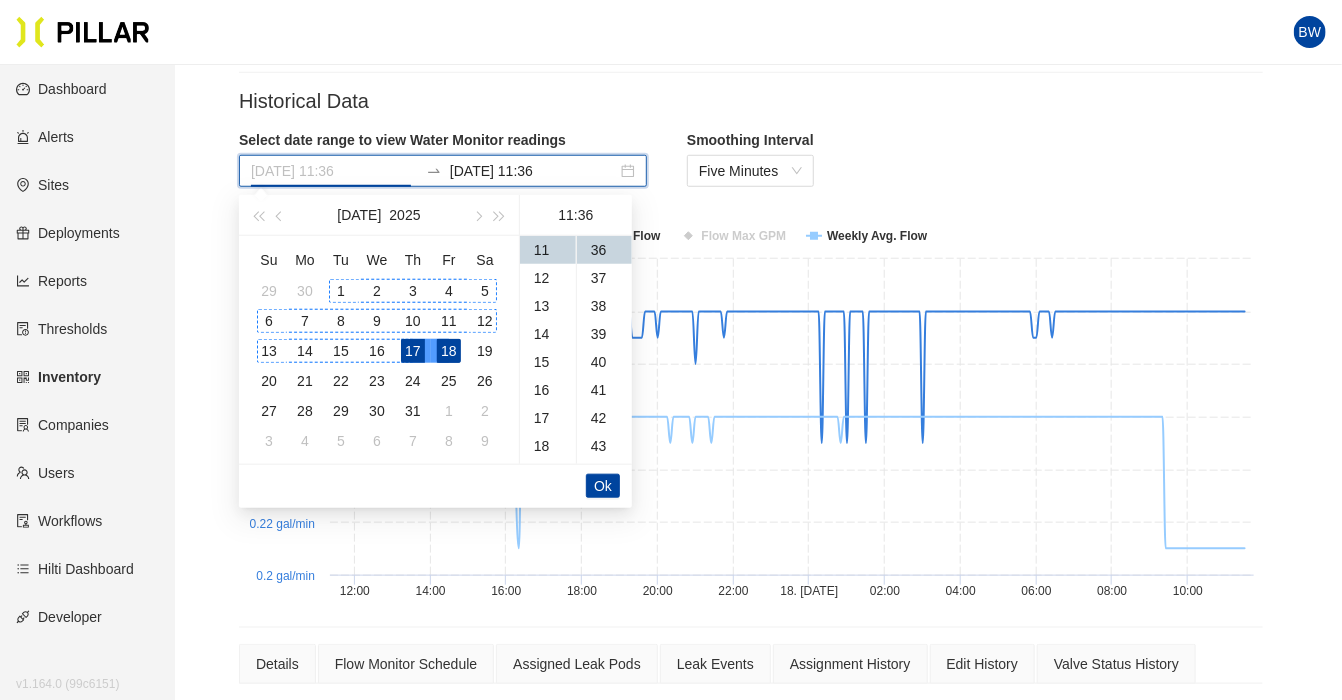 click on "1" at bounding box center [341, 291] 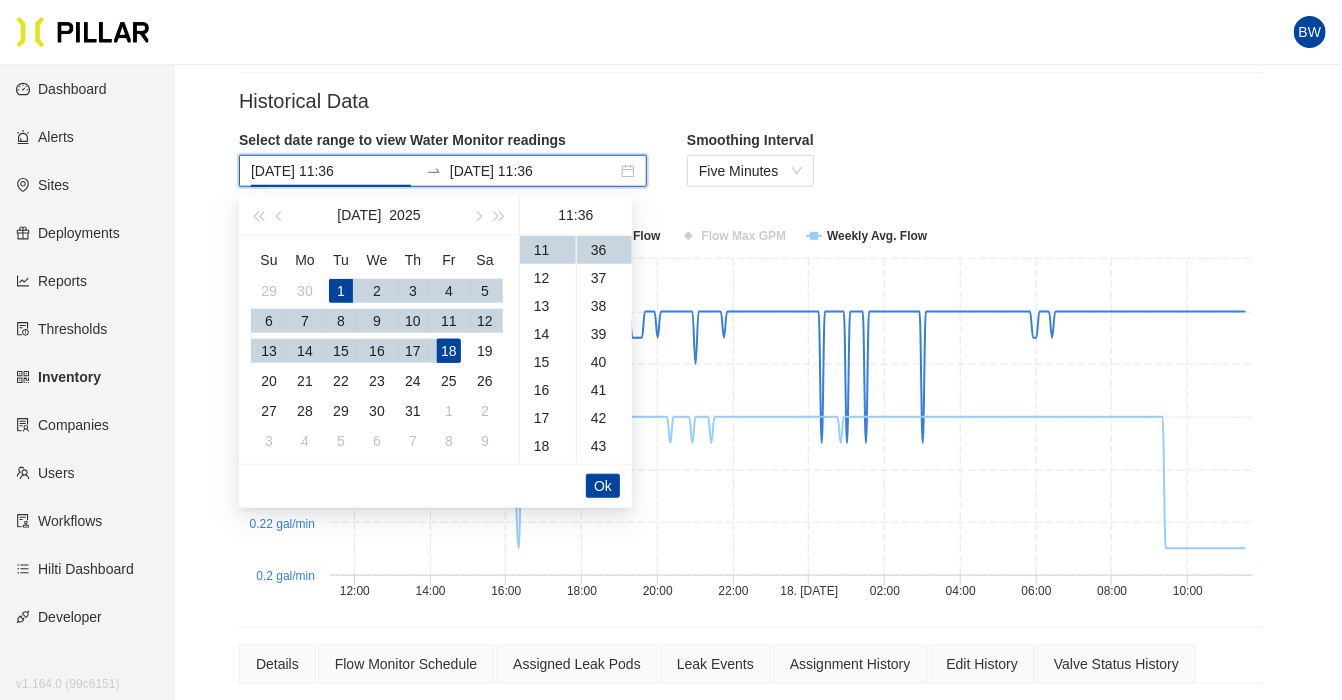 type on "[DATE] 11:36" 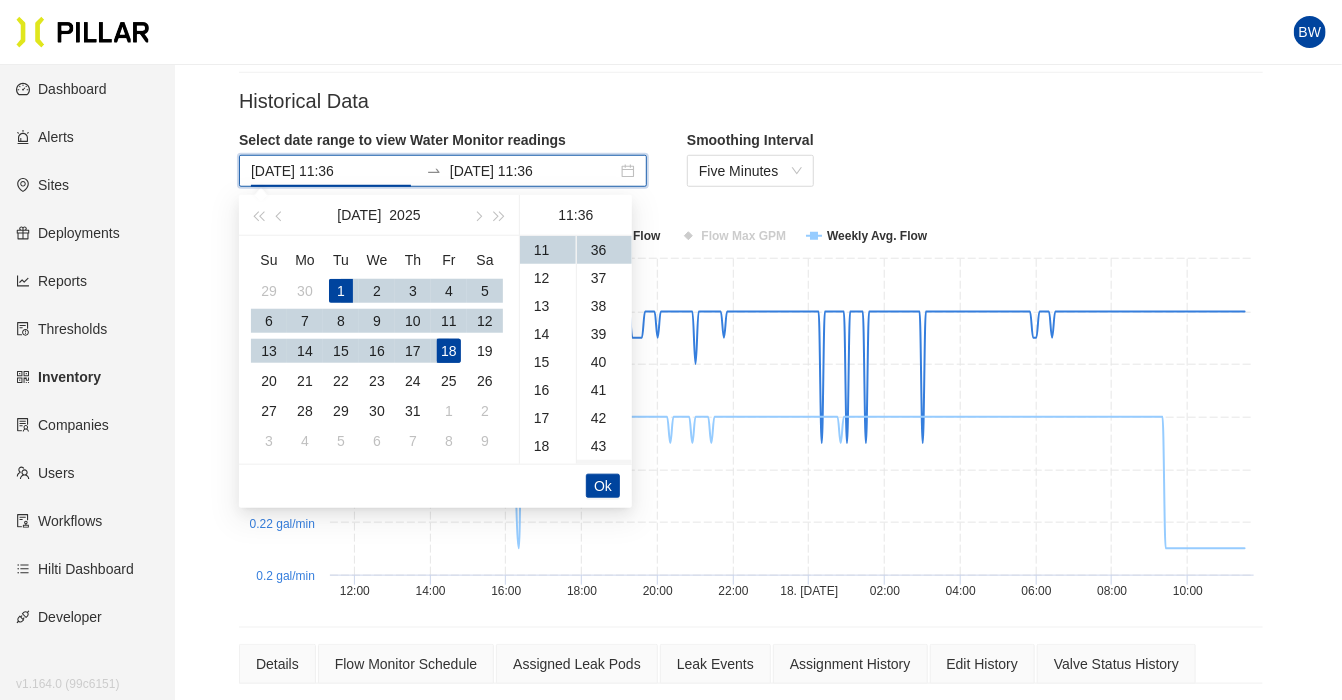scroll, scrollTop: 1008, scrollLeft: 0, axis: vertical 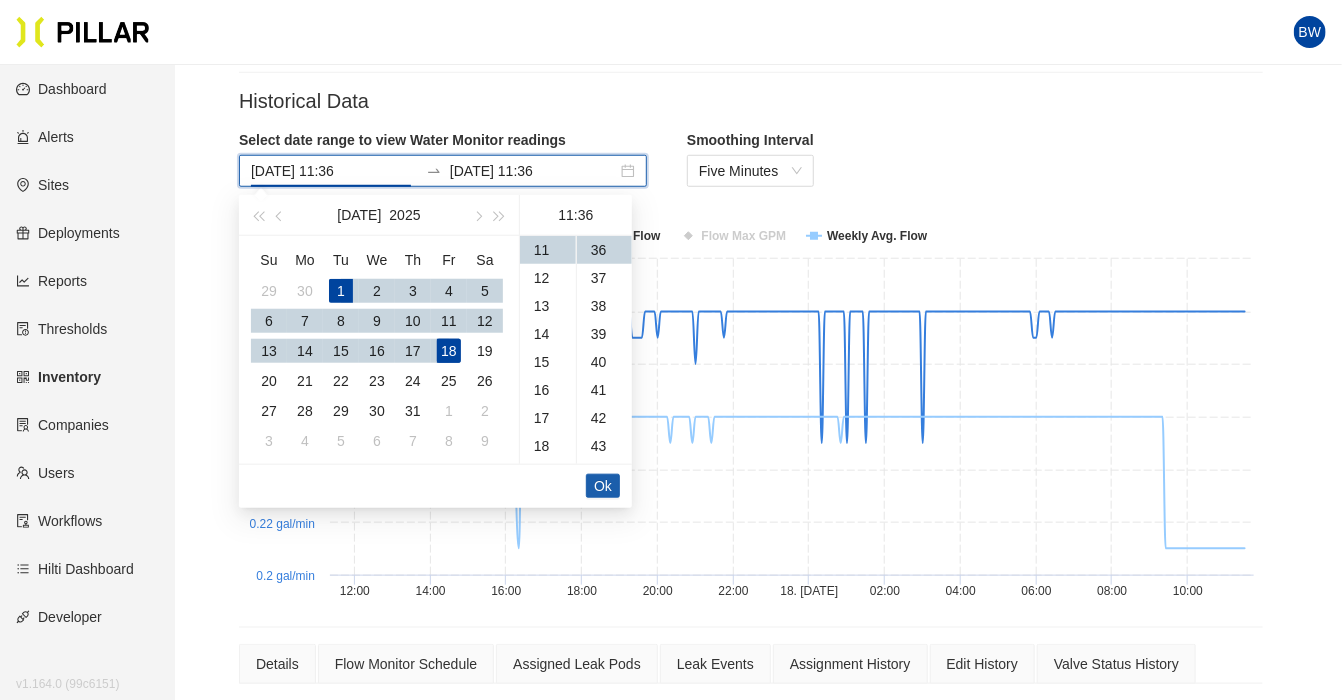 click on "Ok" at bounding box center [603, 486] 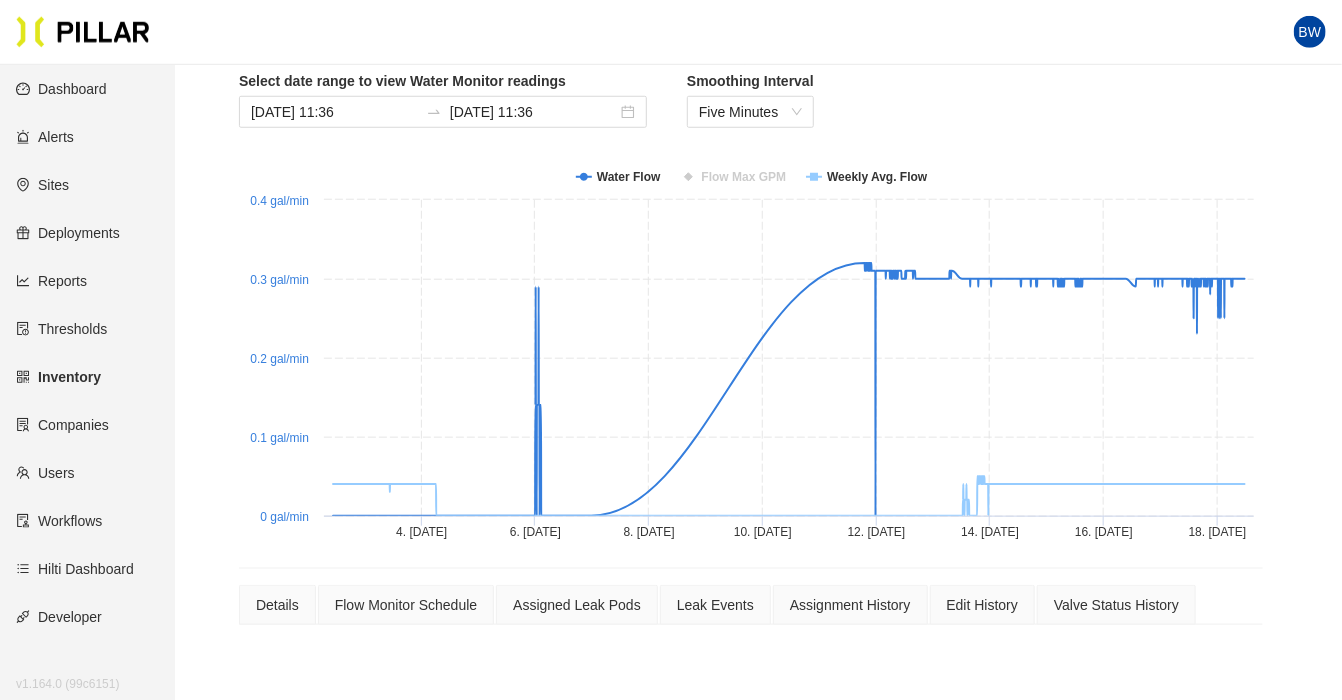 scroll, scrollTop: 691, scrollLeft: 0, axis: vertical 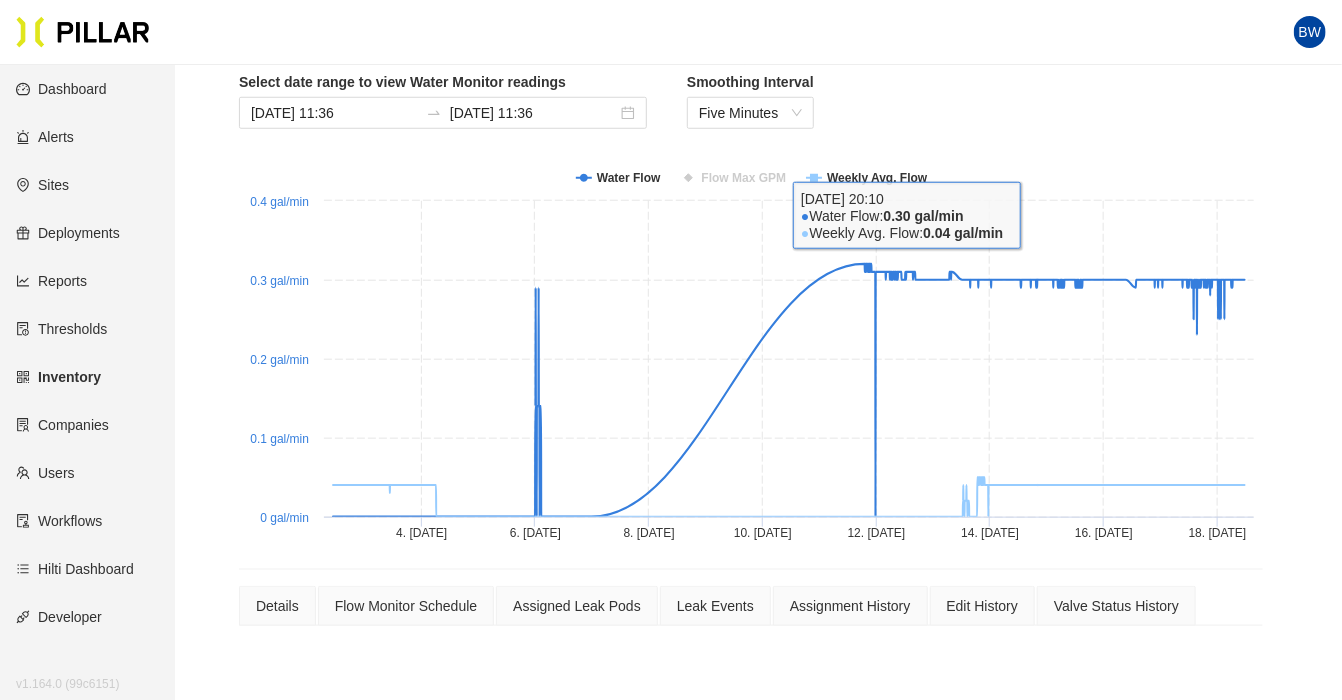 click on "BW" at bounding box center (671, 32) 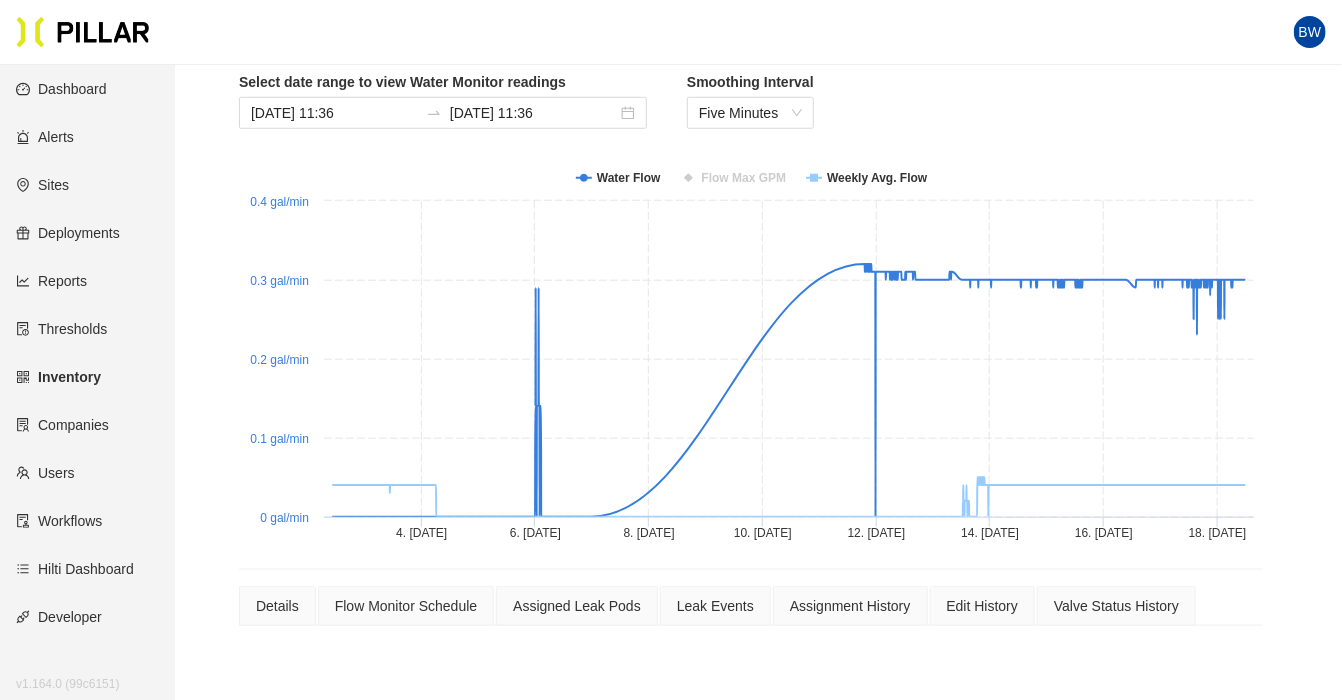 click on "BW" at bounding box center (671, 32) 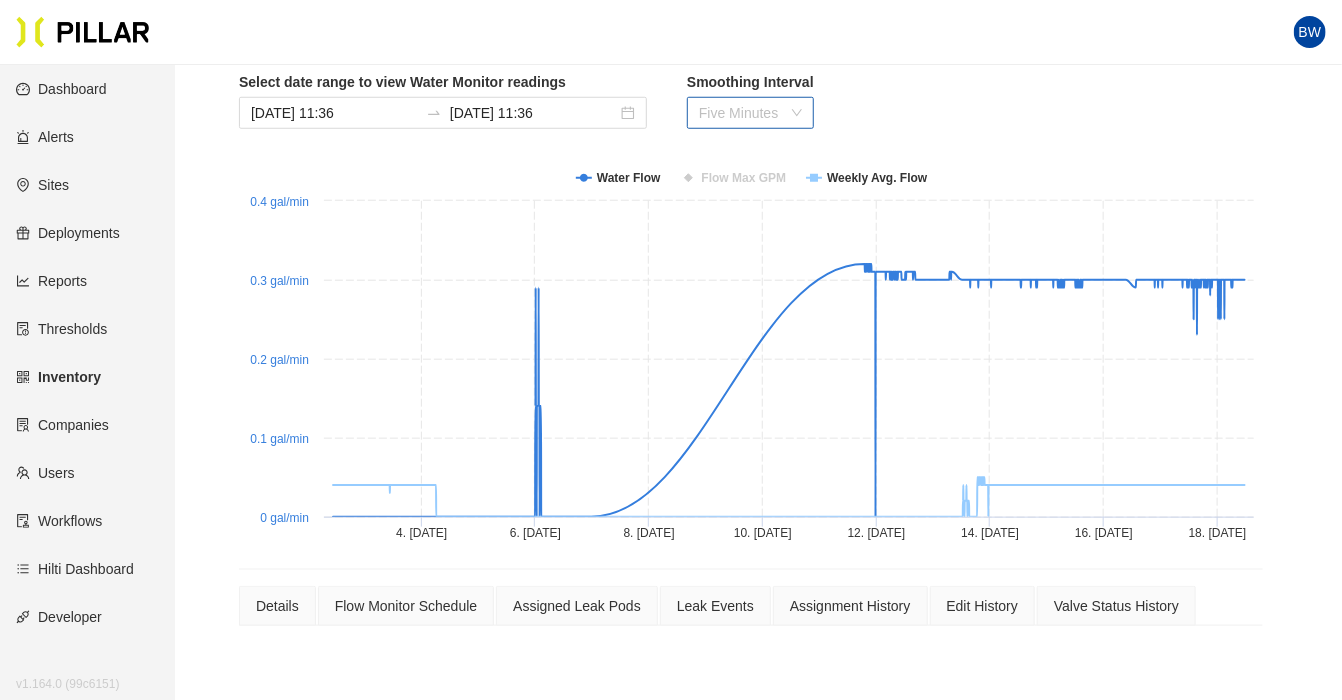 click on "Five Minutes" at bounding box center (750, 113) 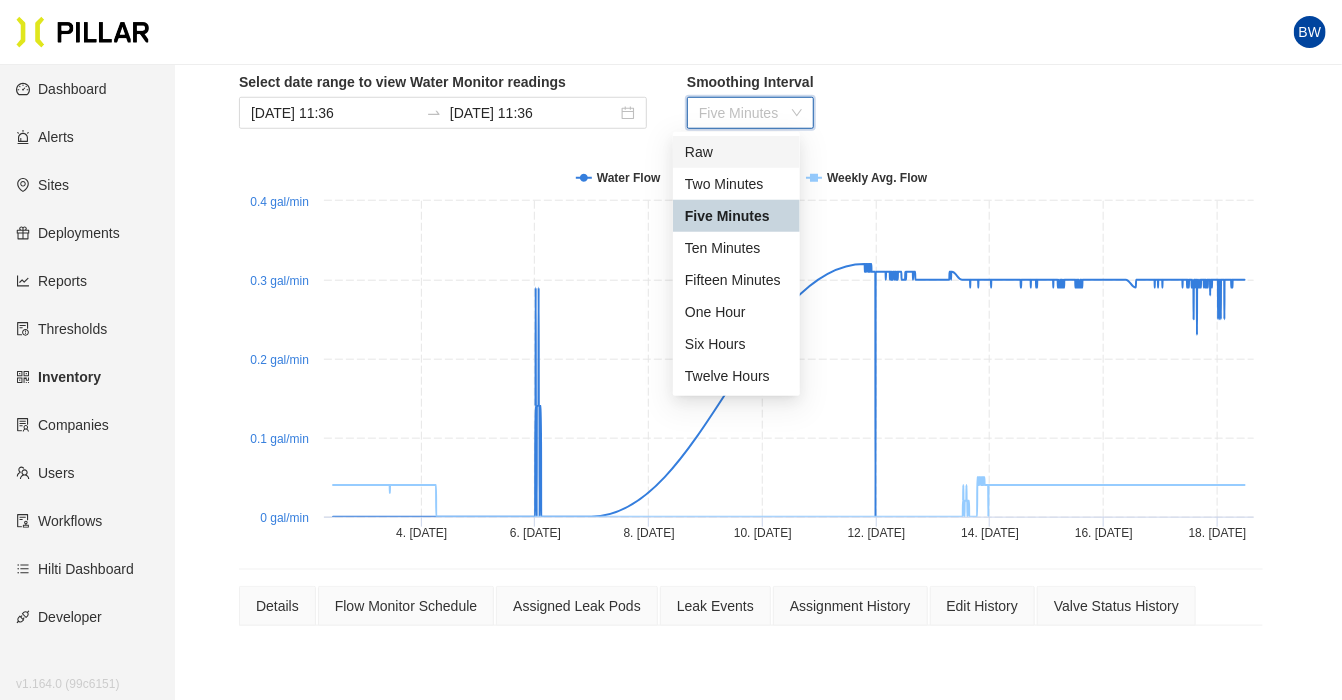 click on "Raw" at bounding box center (736, 152) 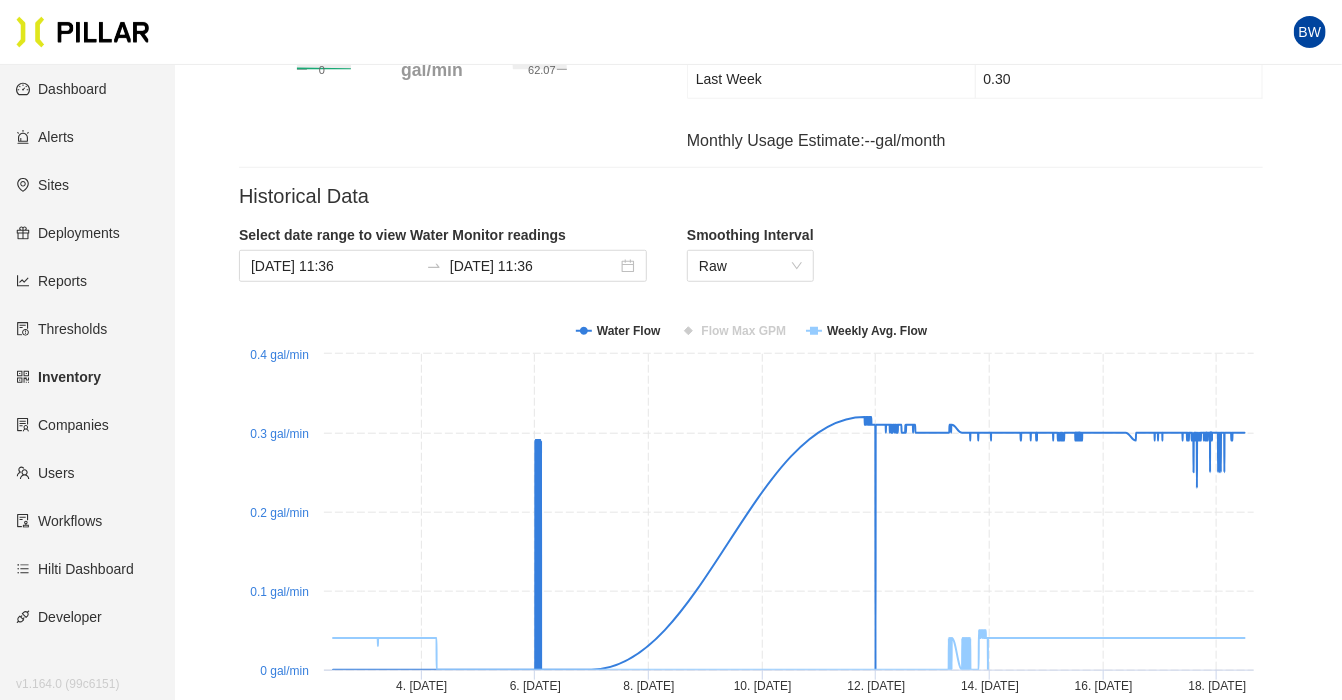 scroll, scrollTop: 528, scrollLeft: 0, axis: vertical 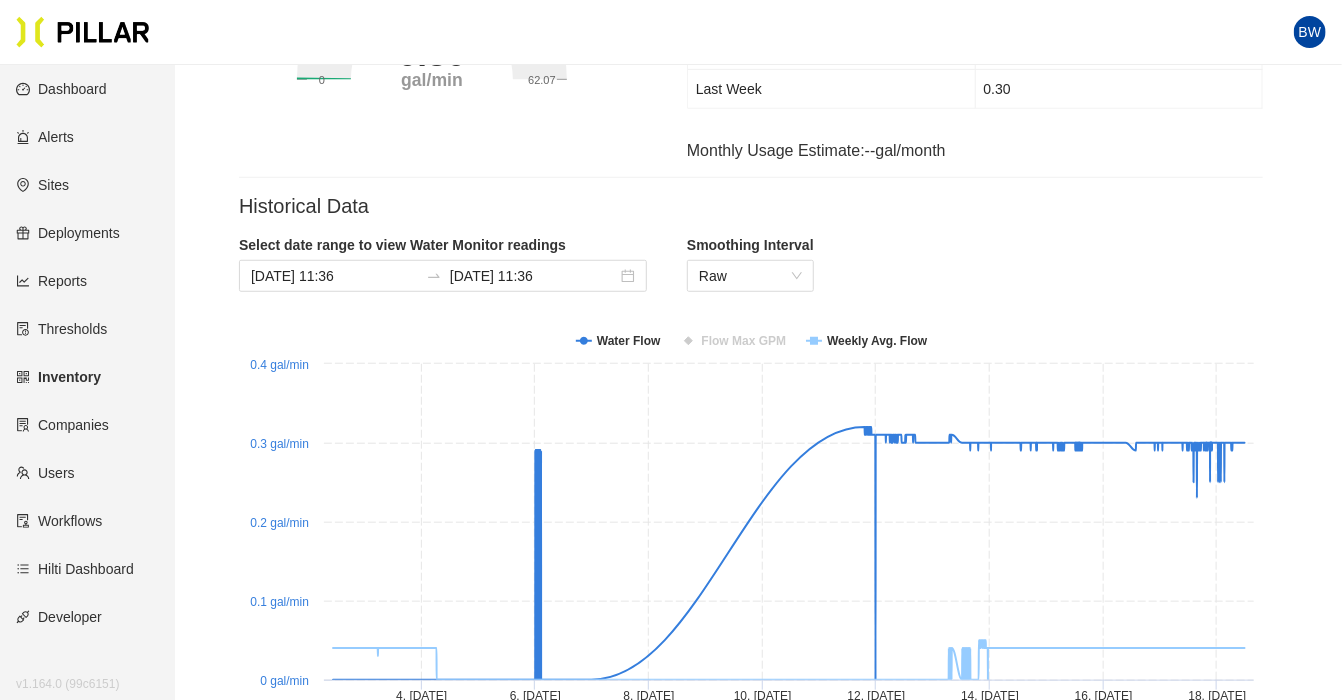 click on "Flow Max GPM" 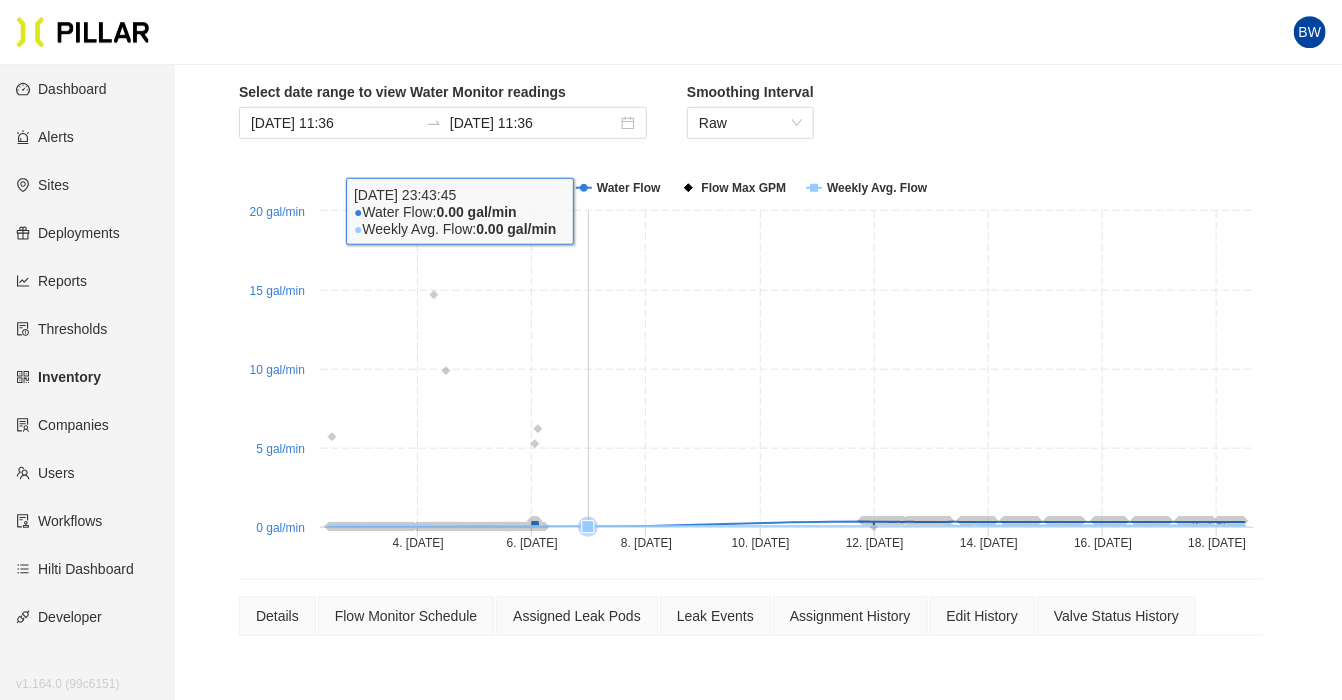 scroll, scrollTop: 633, scrollLeft: 0, axis: vertical 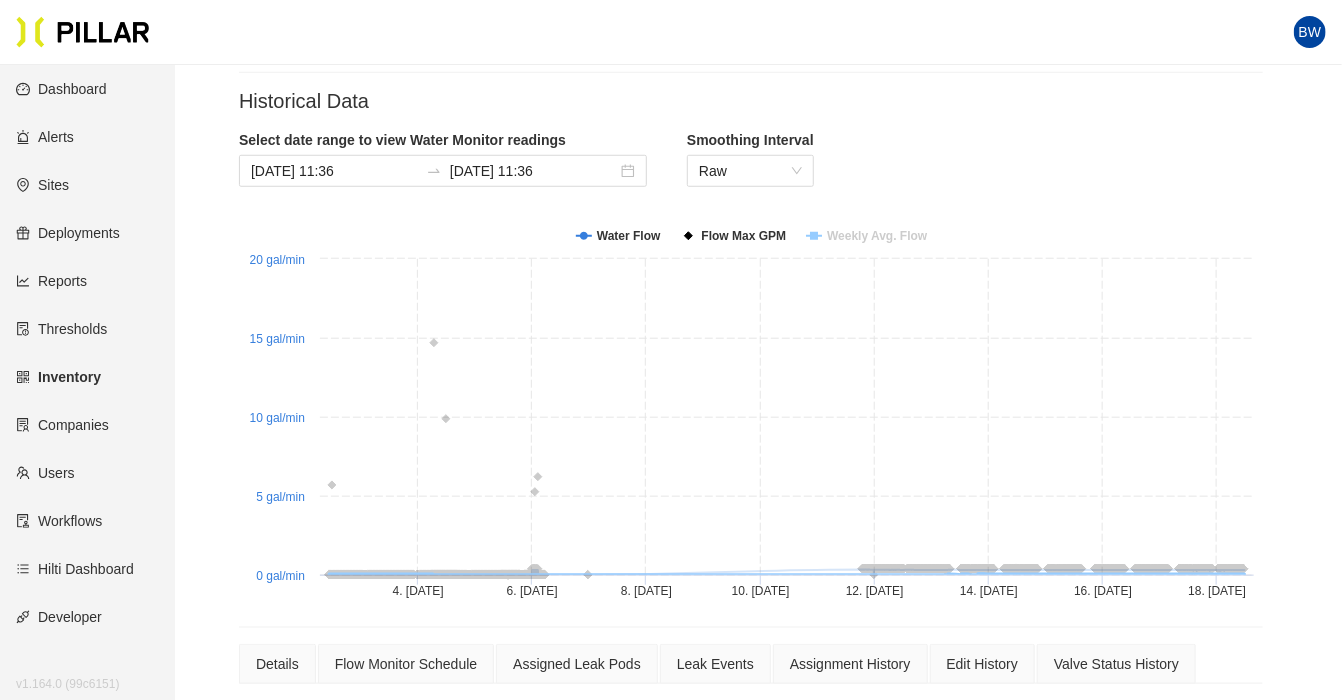 click on "Weekly Avg. Flow" 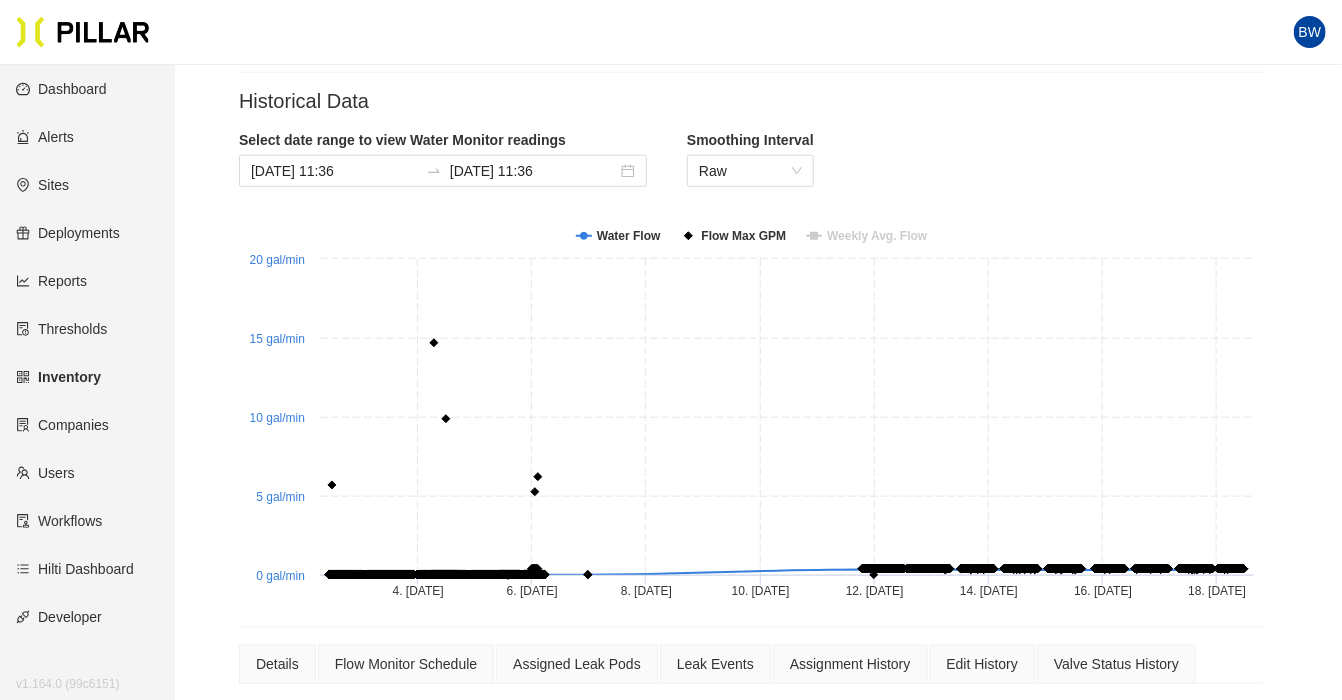 click on "Select date range to view Water Monitor readings Jul 1, 2025 11:36 Jul 18, 2025 11:36 Smoothing Interval Raw" at bounding box center [751, 166] 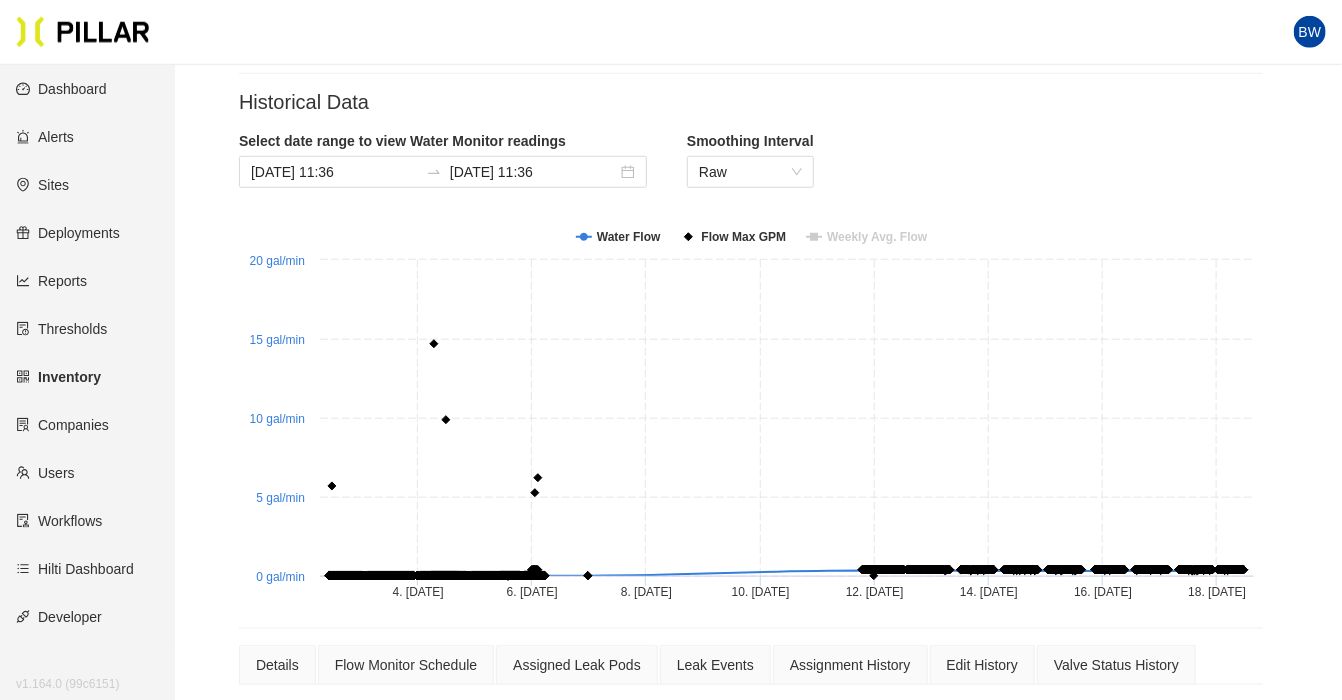 scroll, scrollTop: 633, scrollLeft: 0, axis: vertical 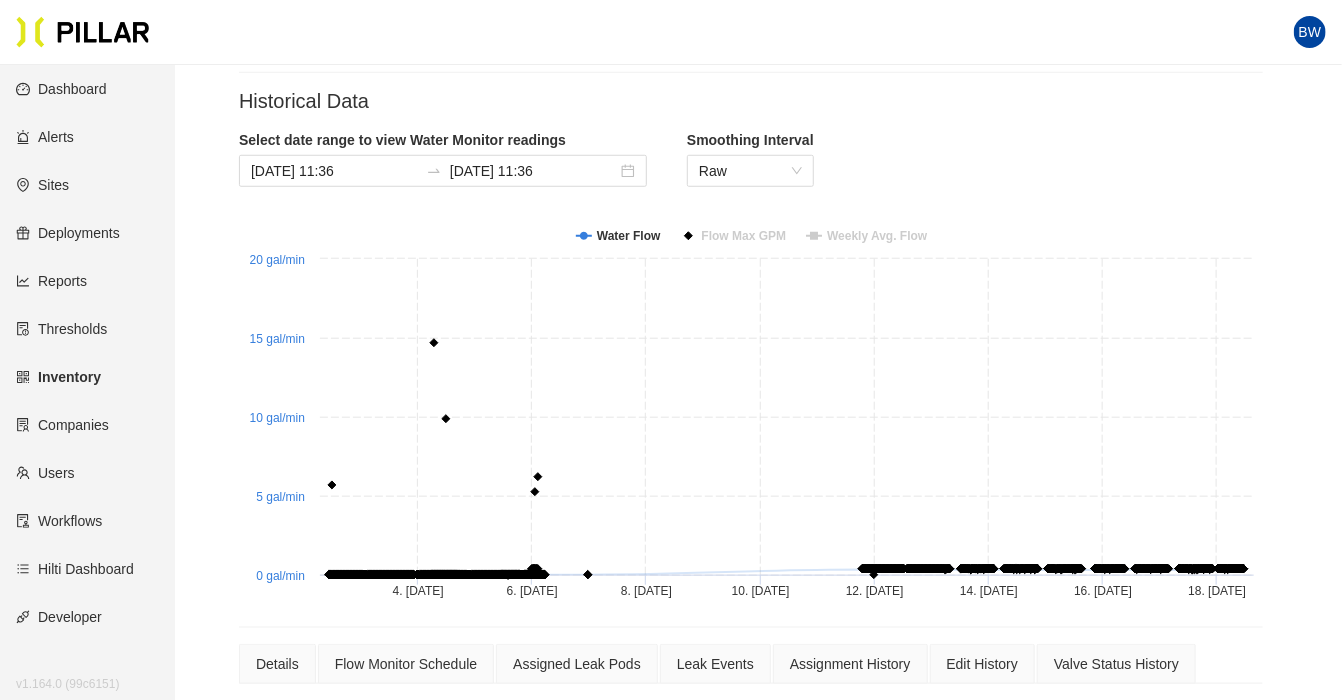 click on "Flow Max GPM" 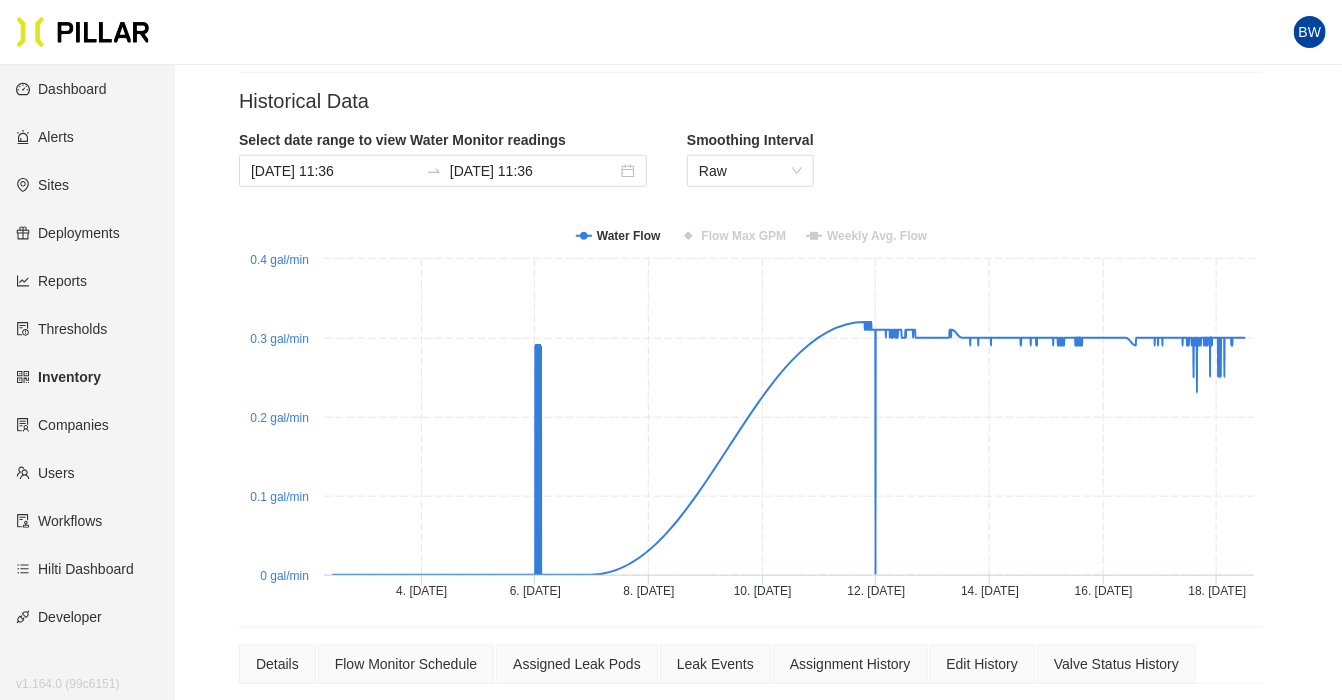 click on "Flow Max GPM" 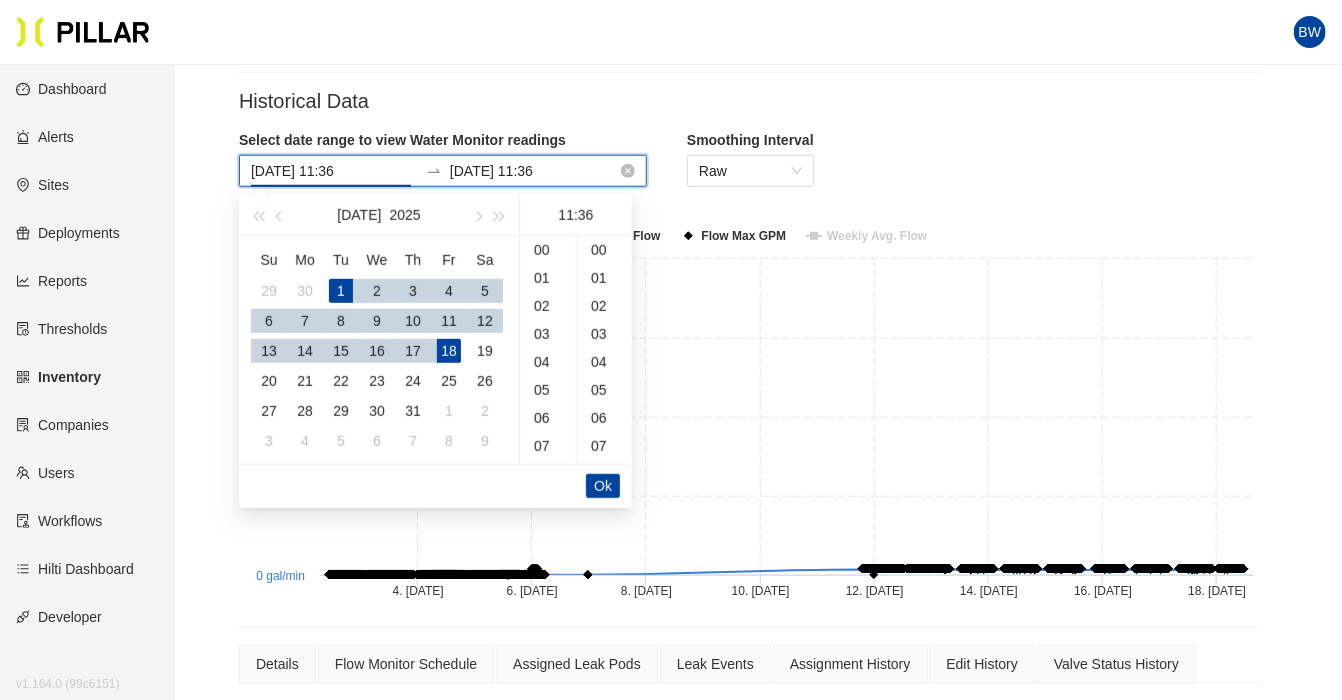 click on "[DATE] 11:36" at bounding box center [334, 171] 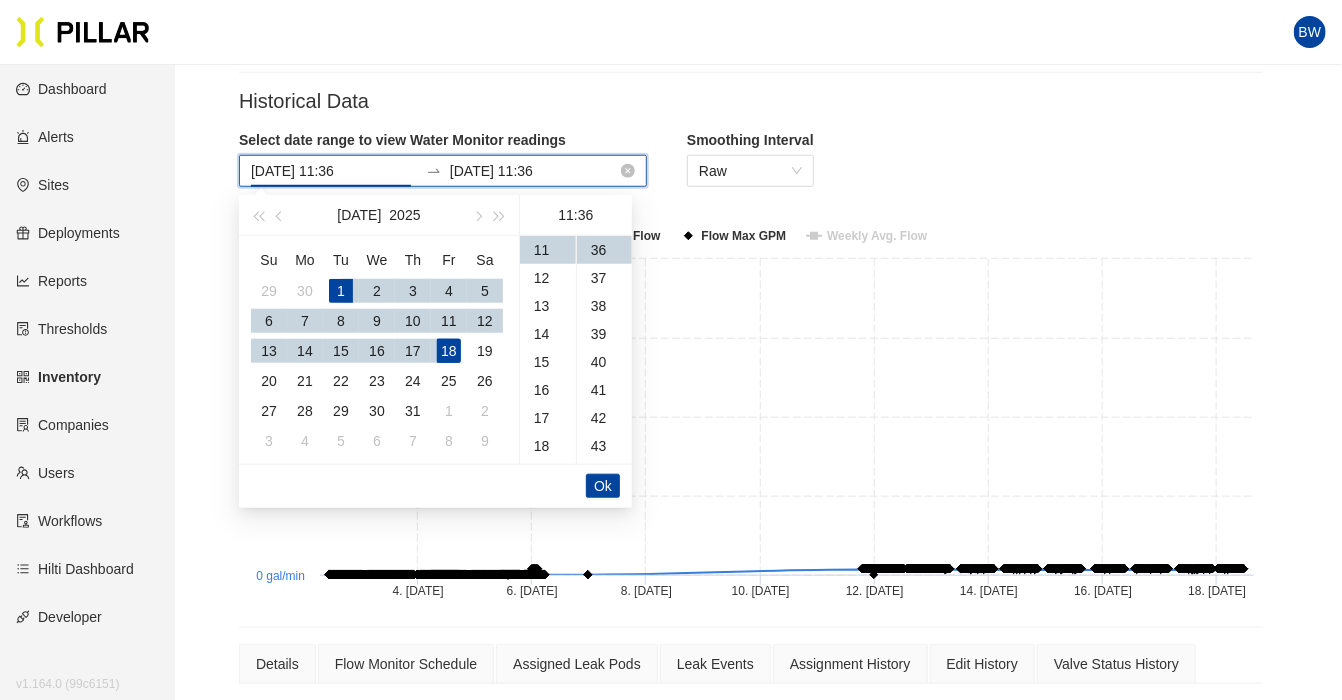 scroll, scrollTop: 308, scrollLeft: 0, axis: vertical 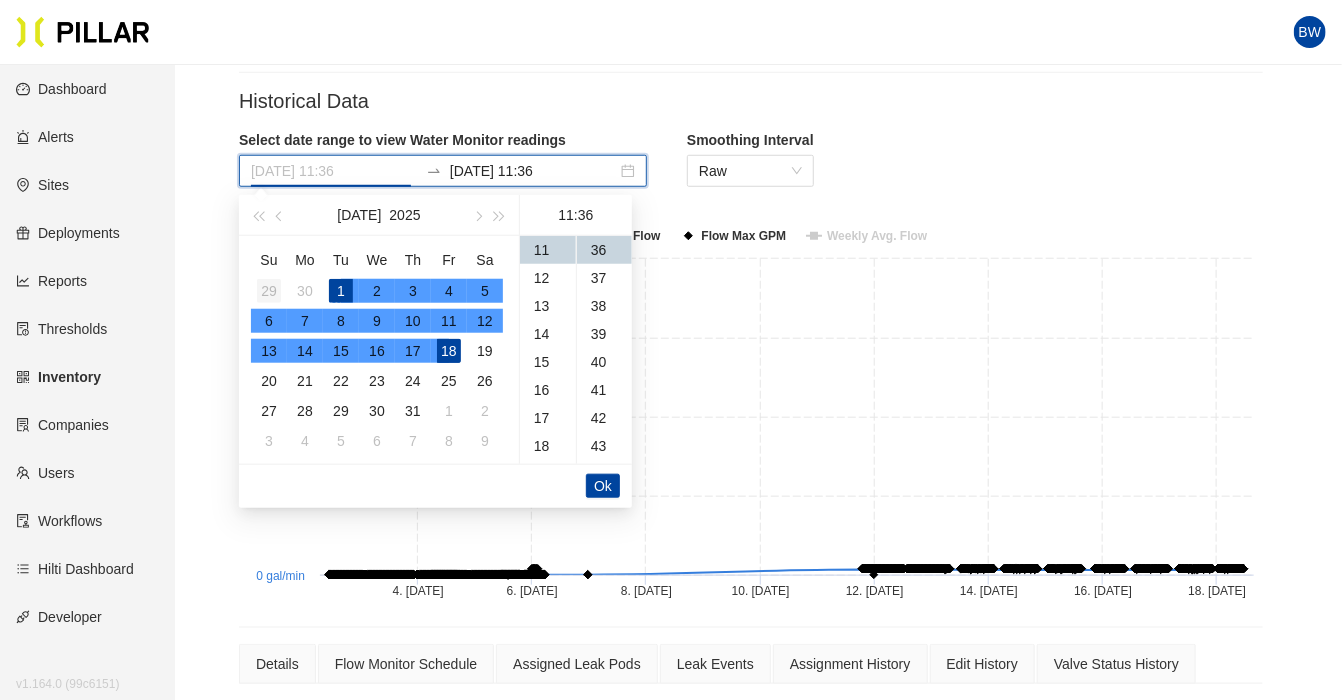 click on "29" at bounding box center (269, 291) 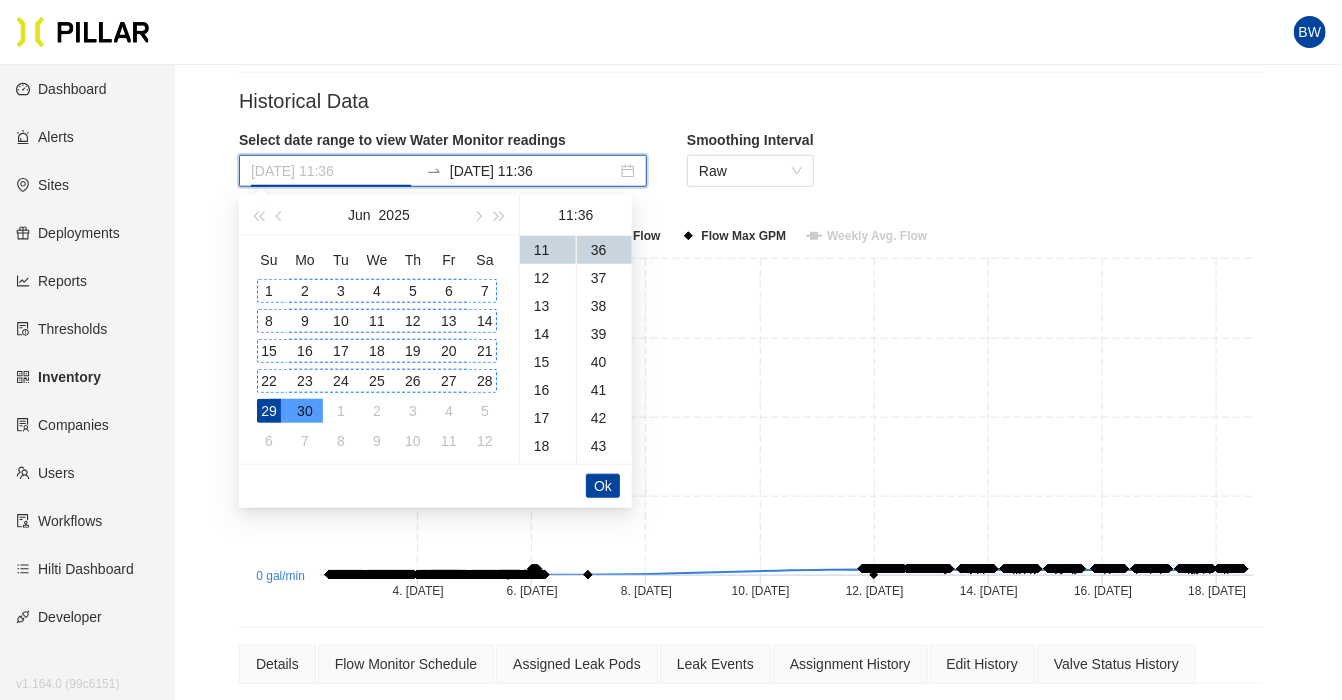 click on "1" at bounding box center (269, 291) 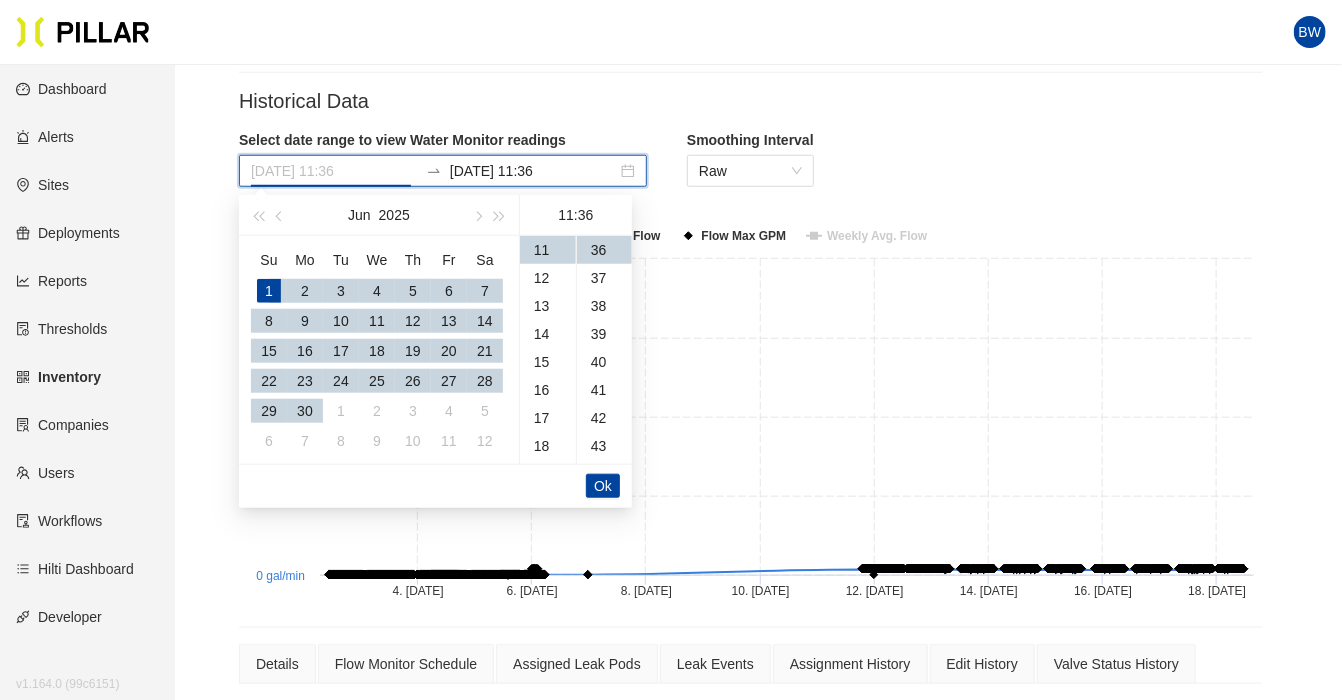 type on "Jun 1, 2025 11:36" 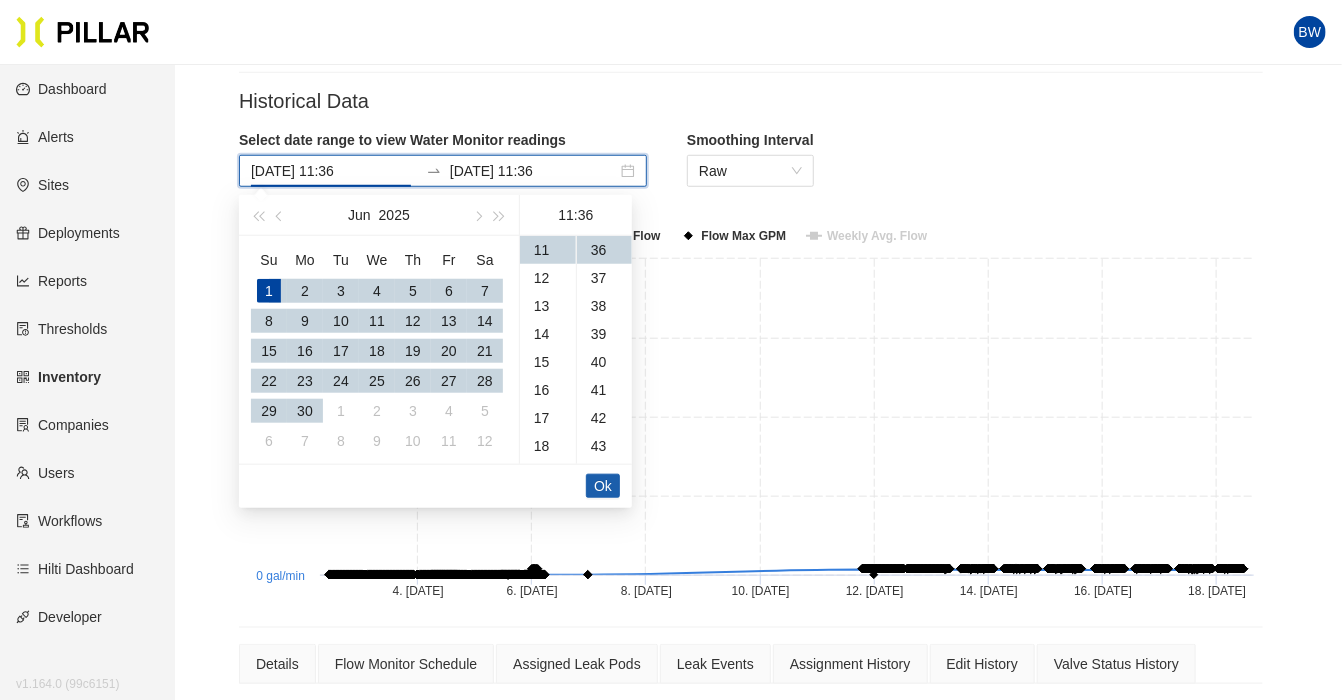 scroll, scrollTop: 308, scrollLeft: 0, axis: vertical 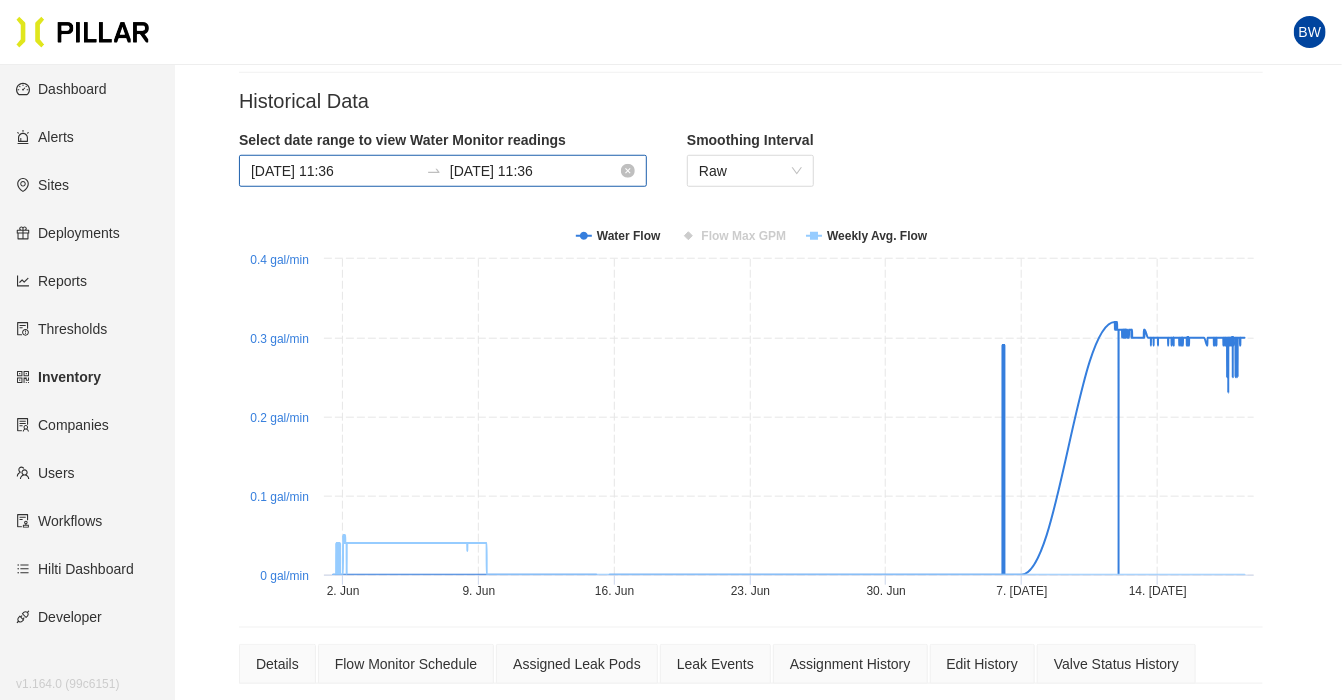 click on "Jun 1, 2025 11:36" at bounding box center [334, 171] 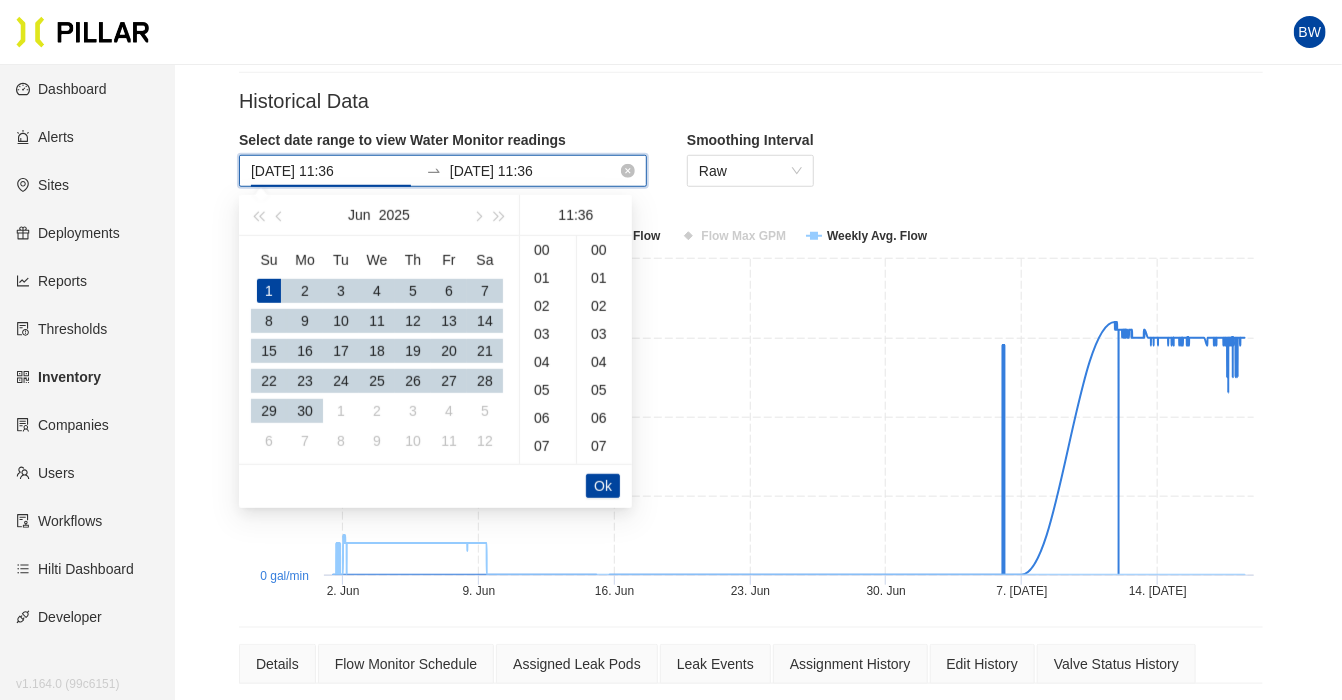 scroll, scrollTop: 308, scrollLeft: 0, axis: vertical 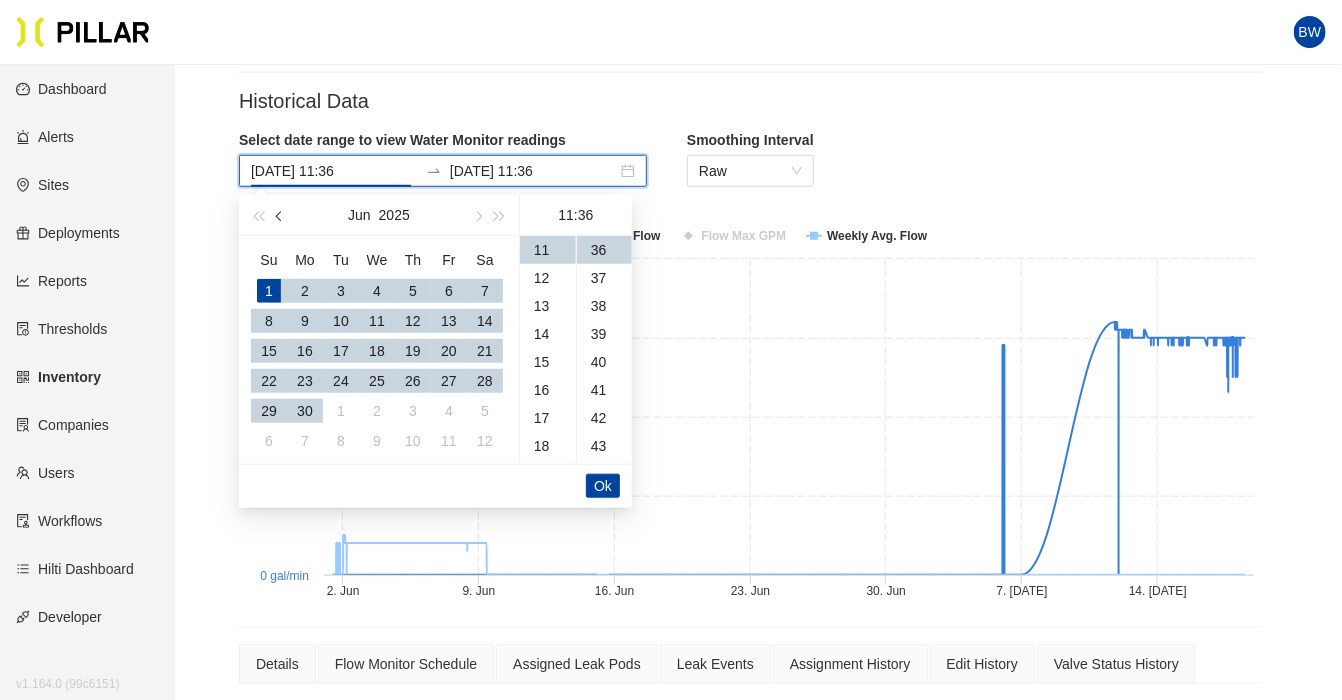click at bounding box center [281, 217] 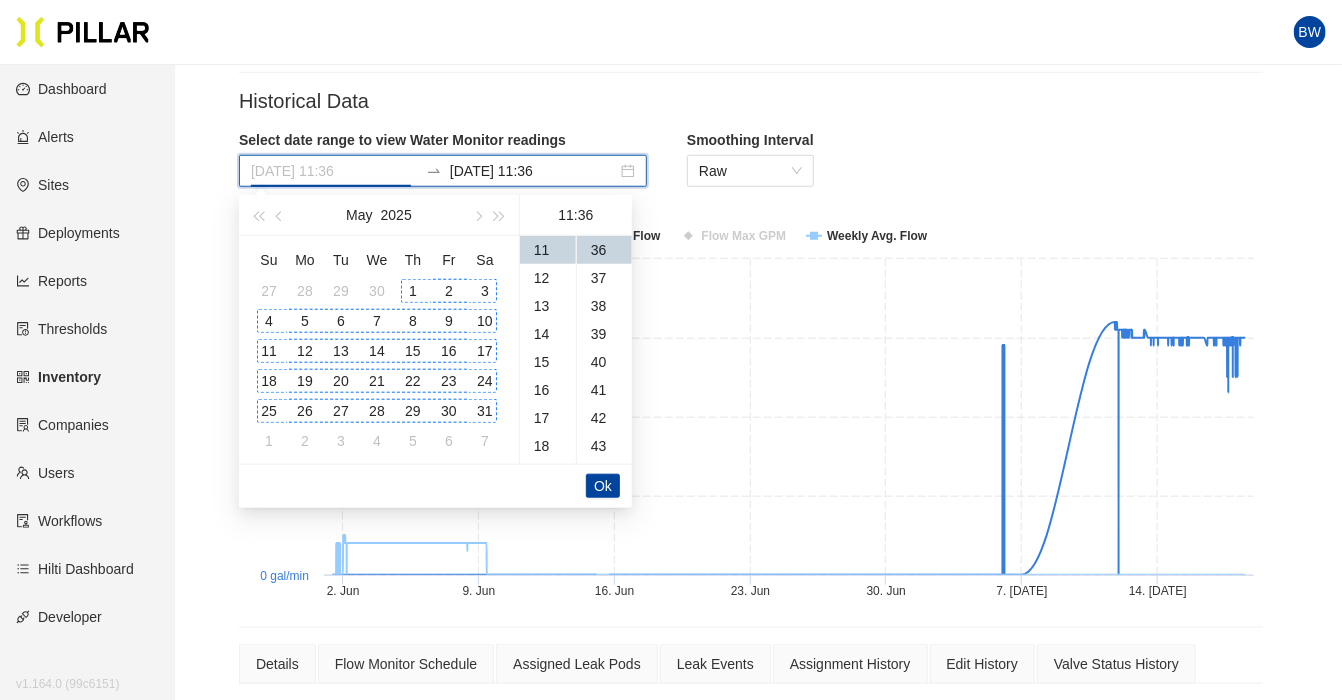click on "1" at bounding box center (413, 291) 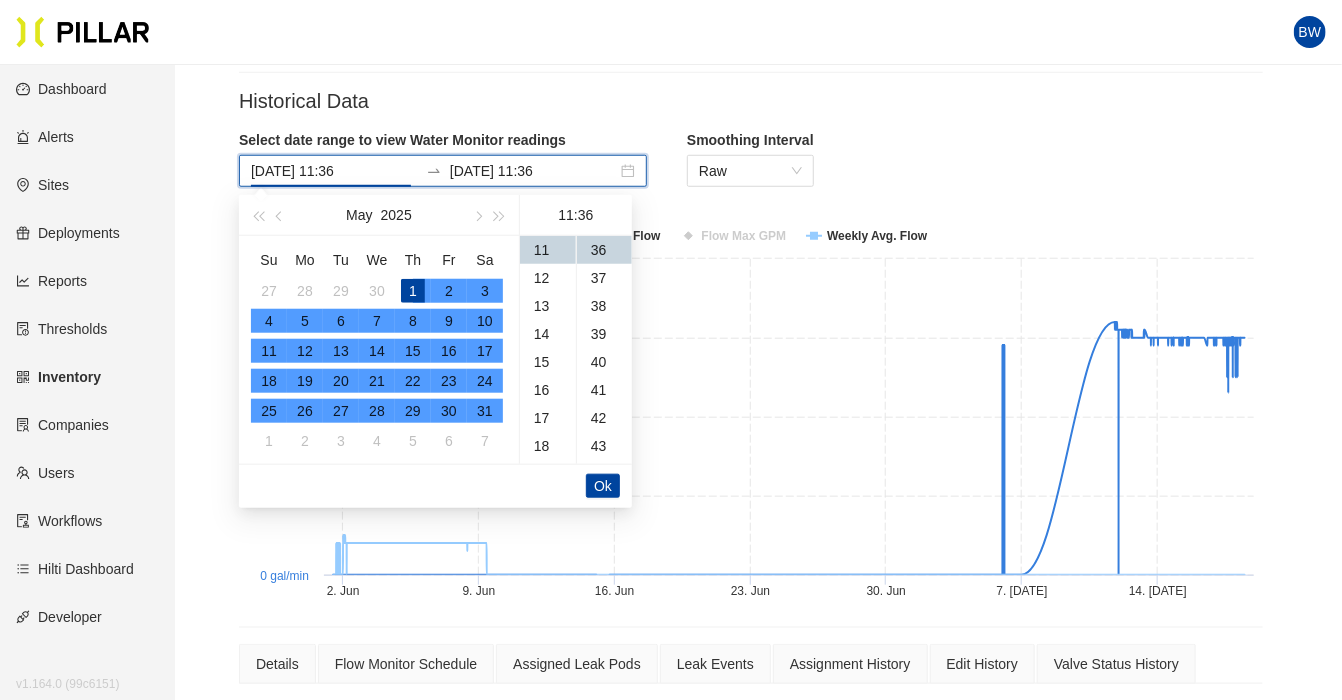 type on "May 1, 2025 11:36" 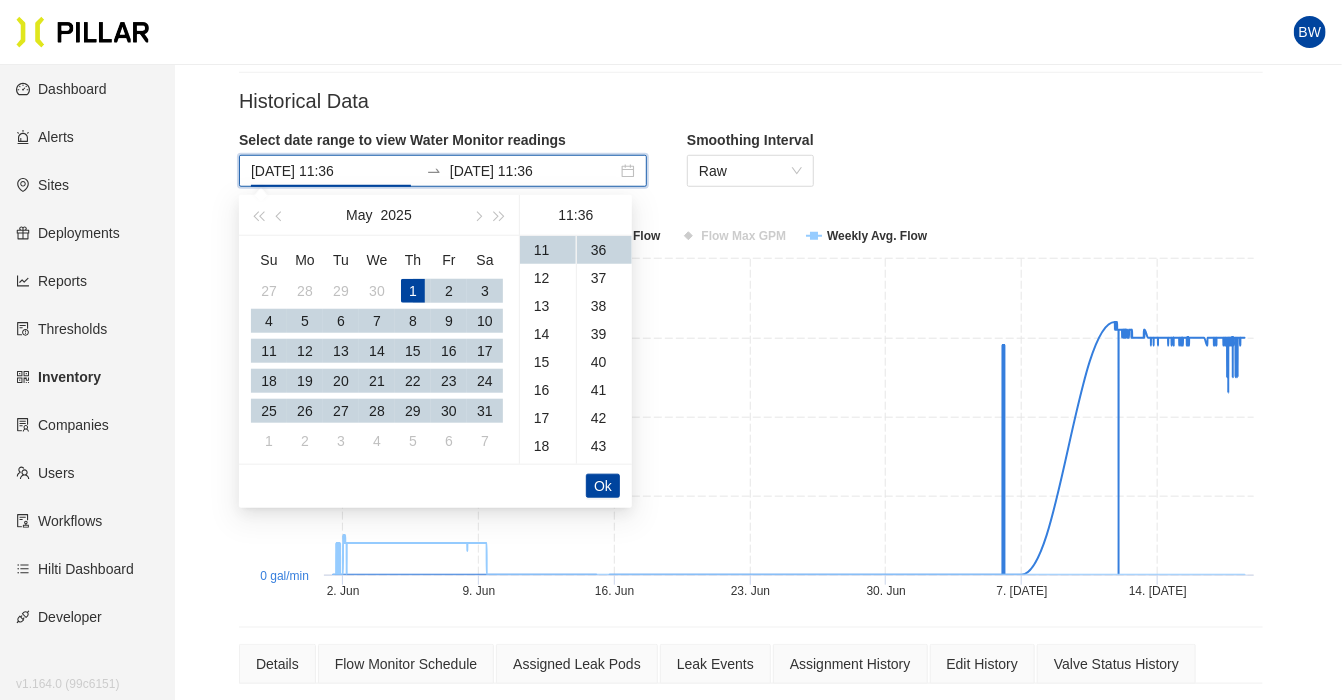 scroll, scrollTop: 308, scrollLeft: 0, axis: vertical 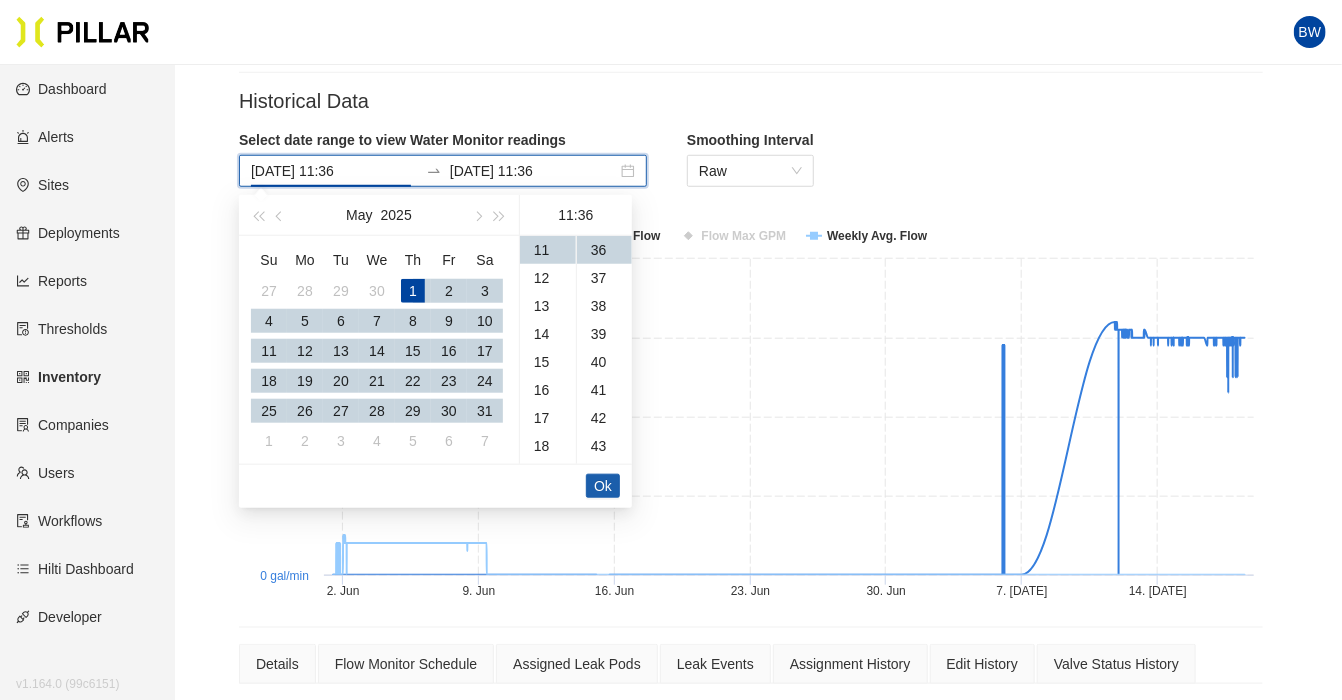 click on "Ok" at bounding box center (603, 486) 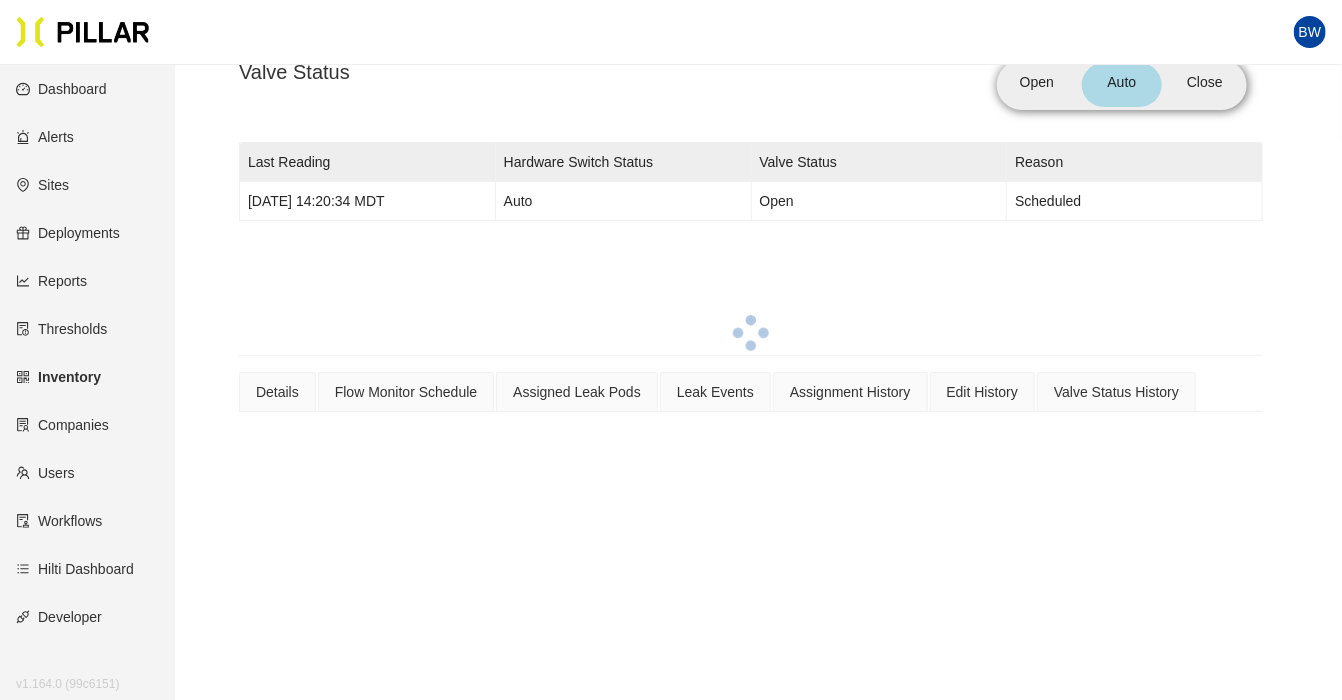scroll, scrollTop: 0, scrollLeft: 0, axis: both 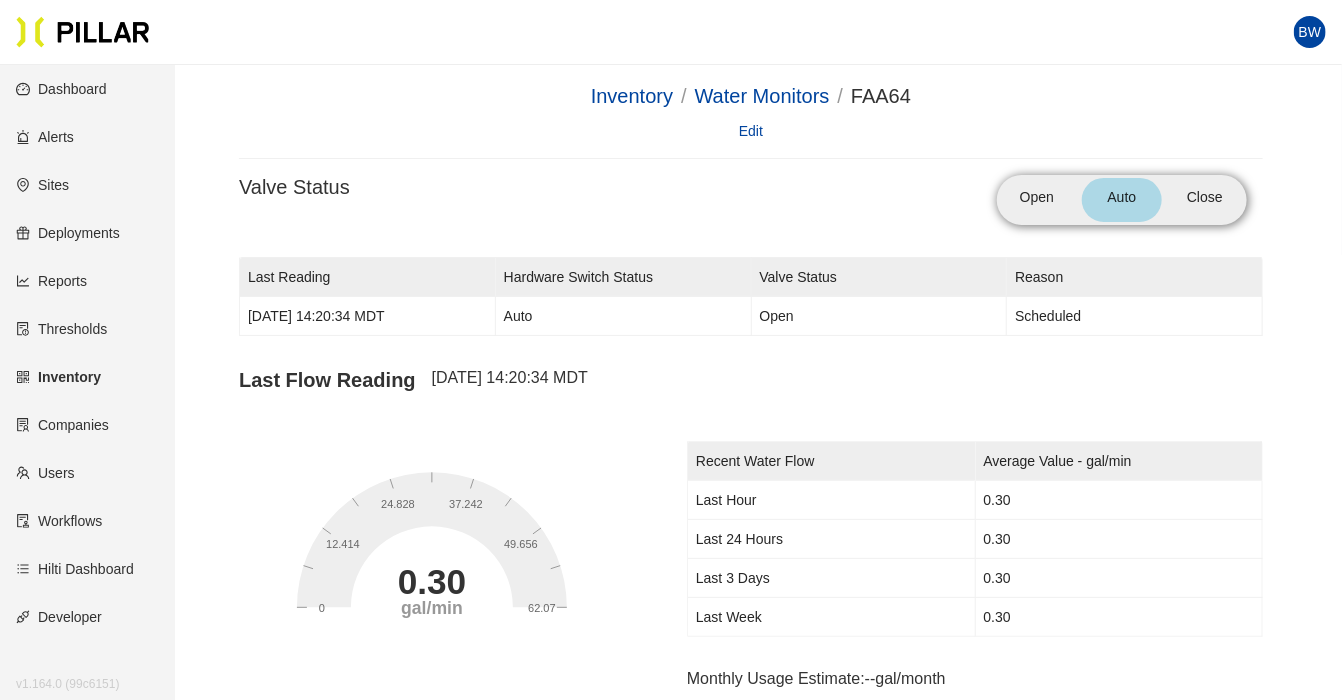 type on "May 1, 2025 11:36" 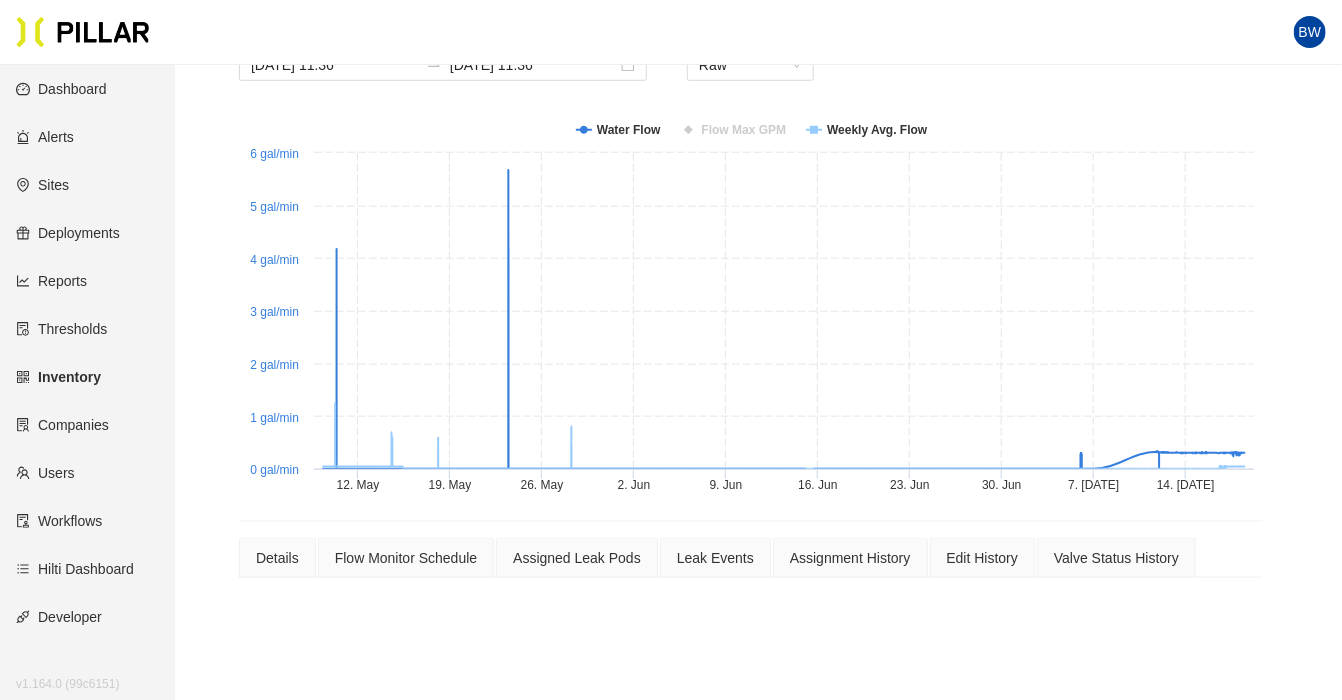 scroll, scrollTop: 633, scrollLeft: 0, axis: vertical 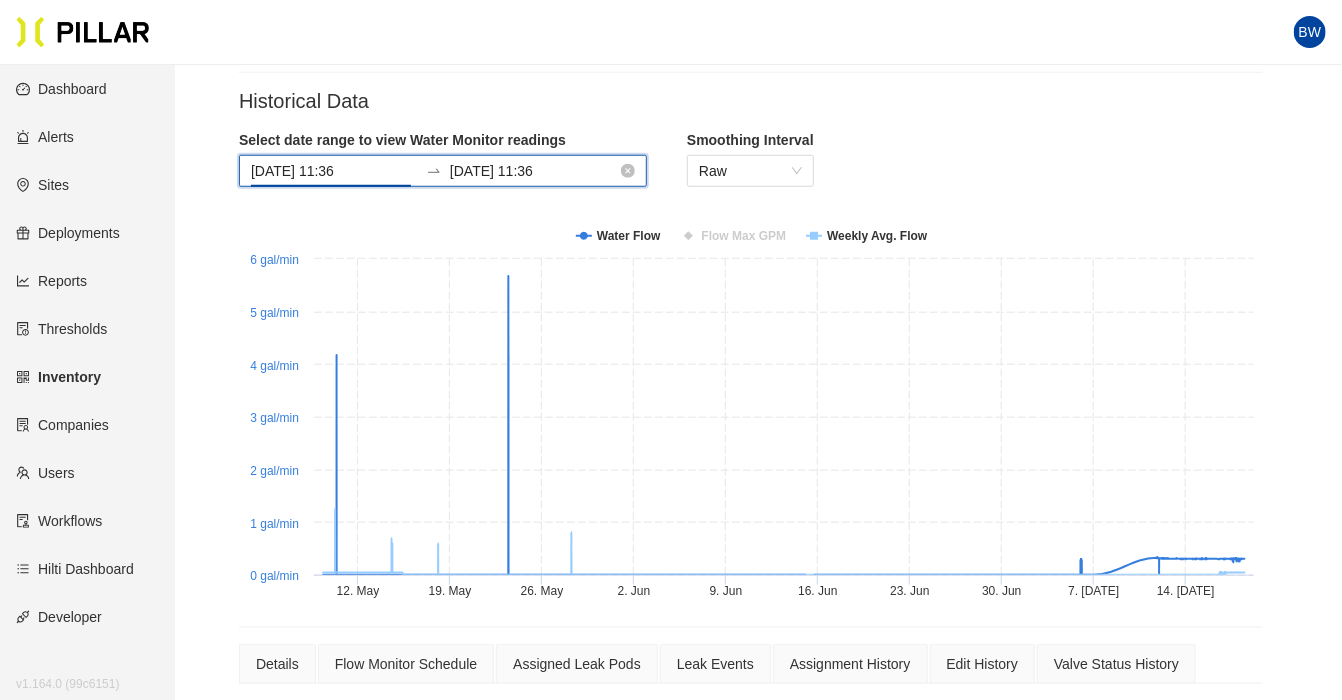 click on "May 1, 2025 11:36" at bounding box center (334, 171) 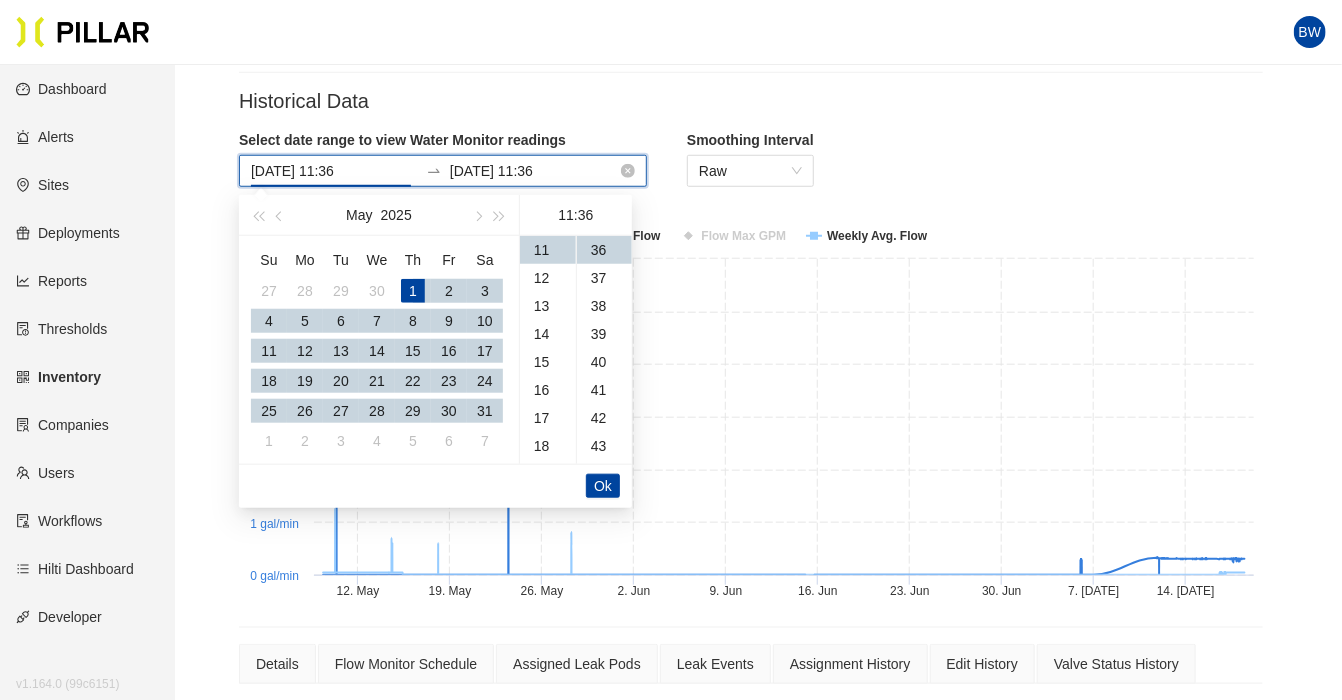 scroll, scrollTop: 308, scrollLeft: 0, axis: vertical 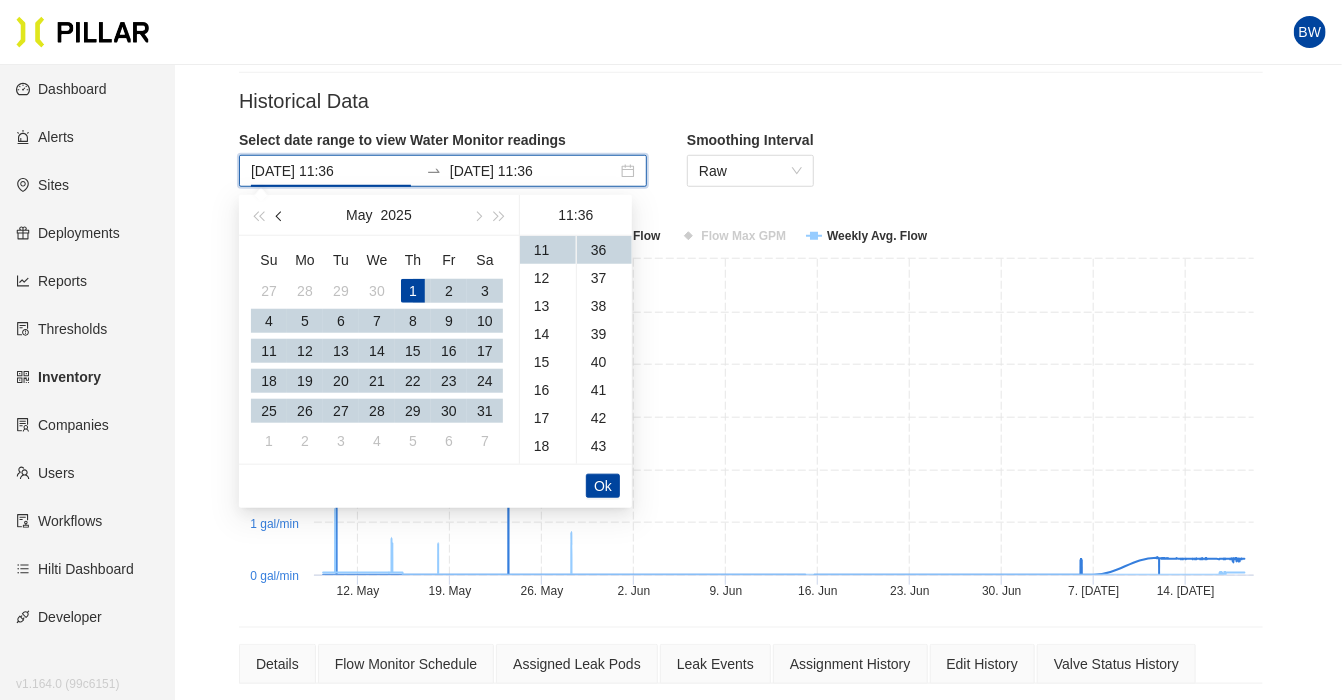 click at bounding box center (280, 215) 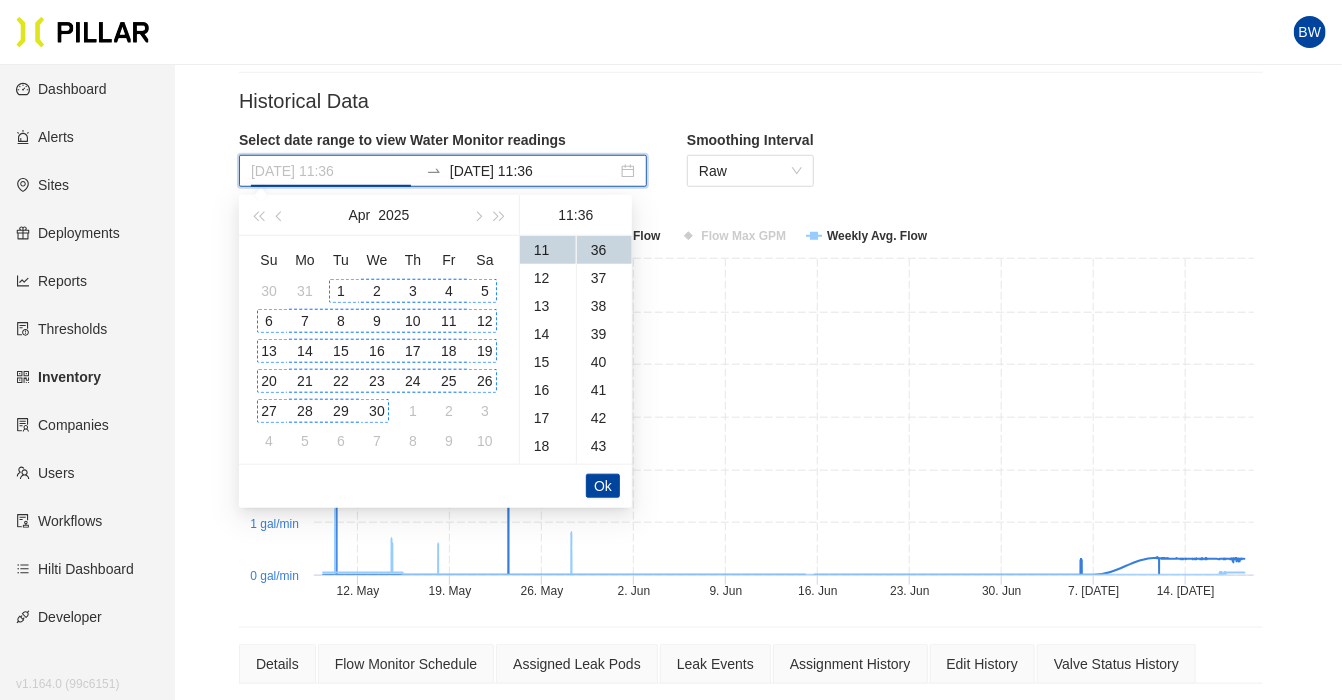 click on "1" at bounding box center [341, 291] 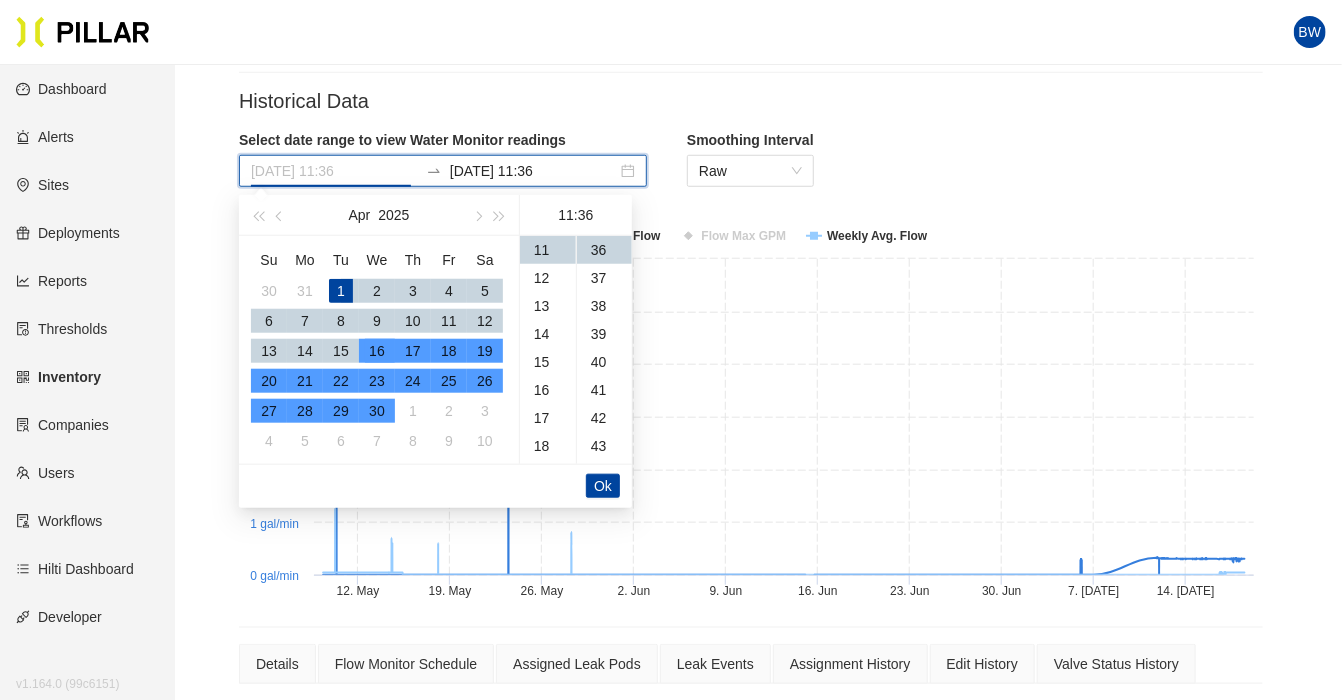 type on "[DATE] 11:36" 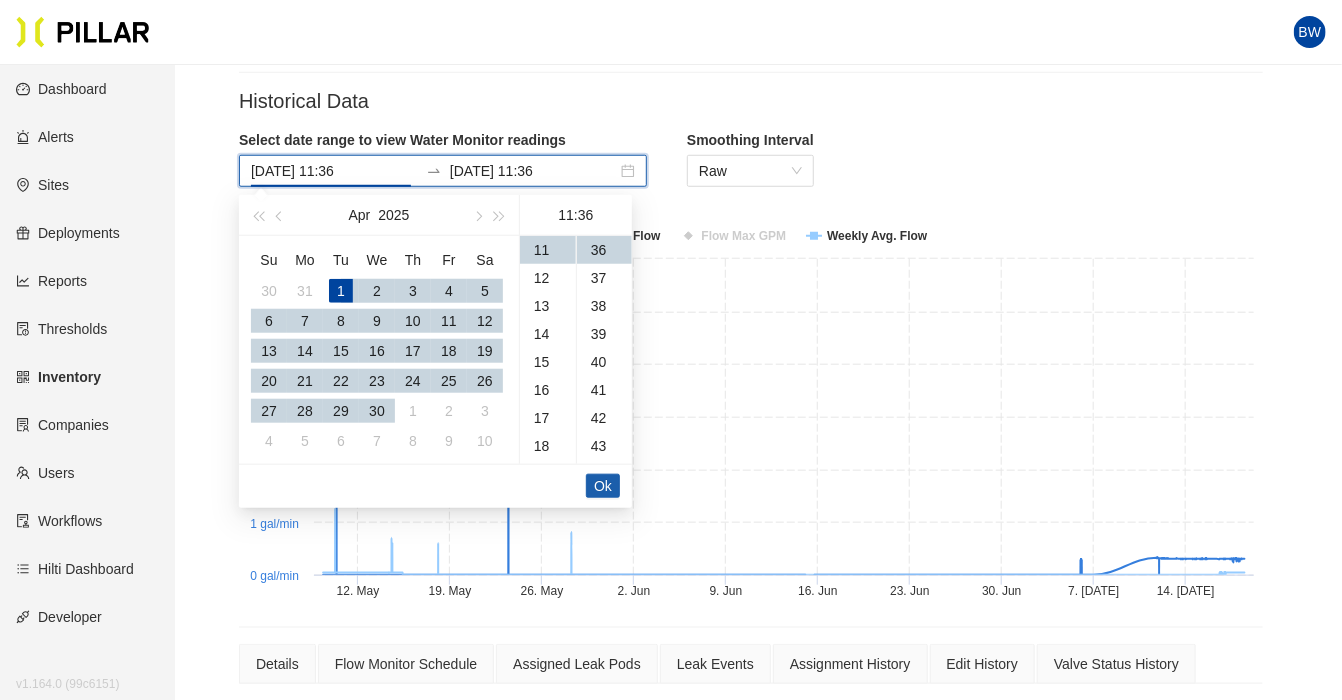 scroll, scrollTop: 308, scrollLeft: 0, axis: vertical 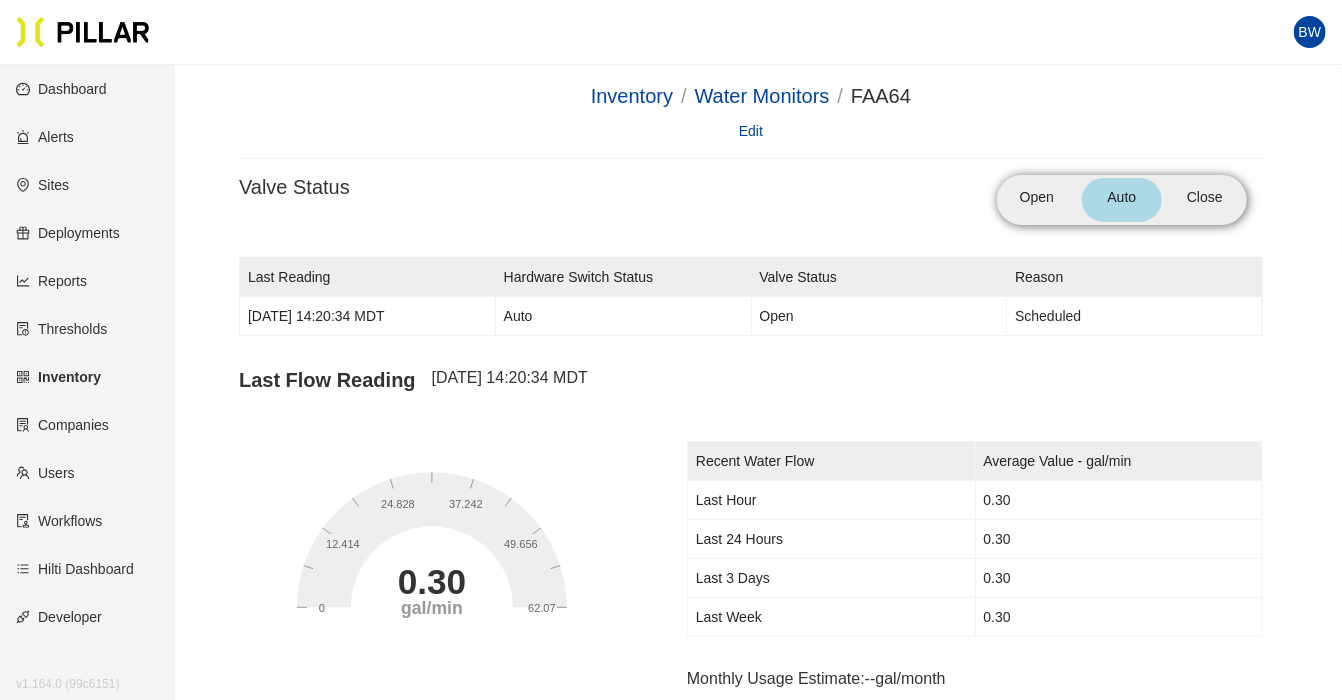 type on "[DATE] 11:36" 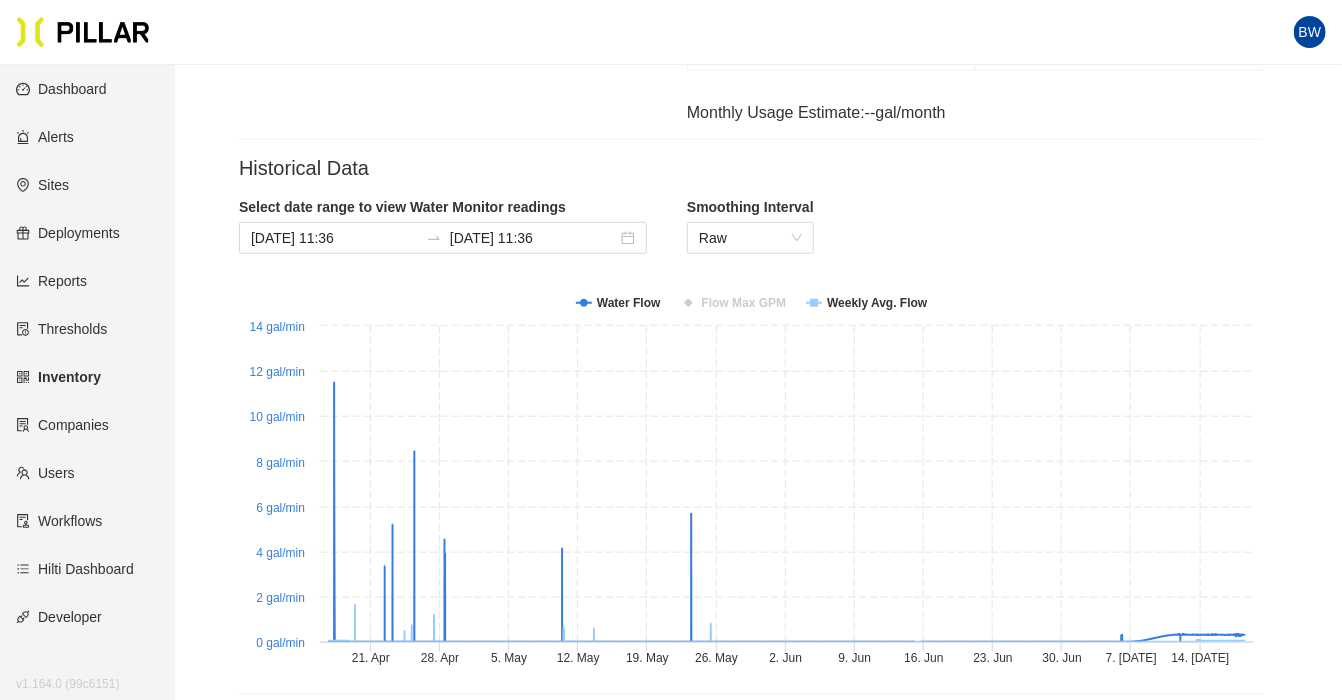scroll, scrollTop: 633, scrollLeft: 0, axis: vertical 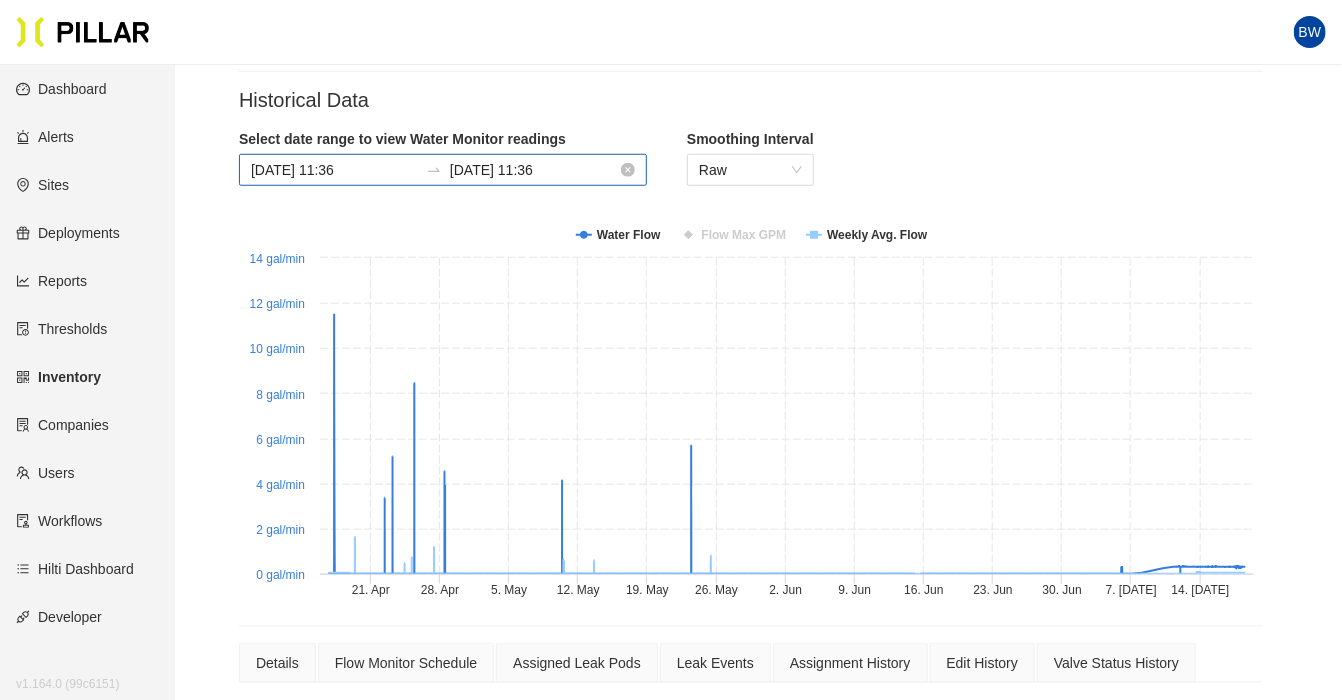 click on "[DATE] 11:36" at bounding box center (533, 170) 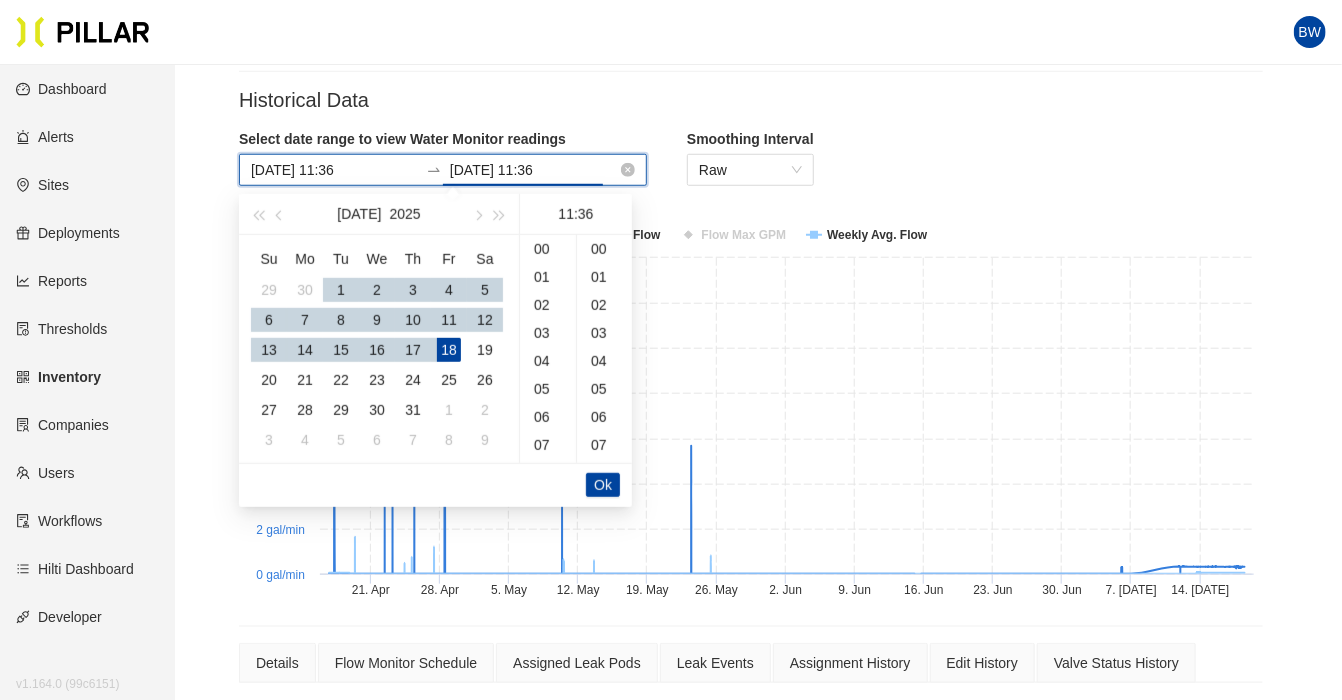 scroll, scrollTop: 308, scrollLeft: 0, axis: vertical 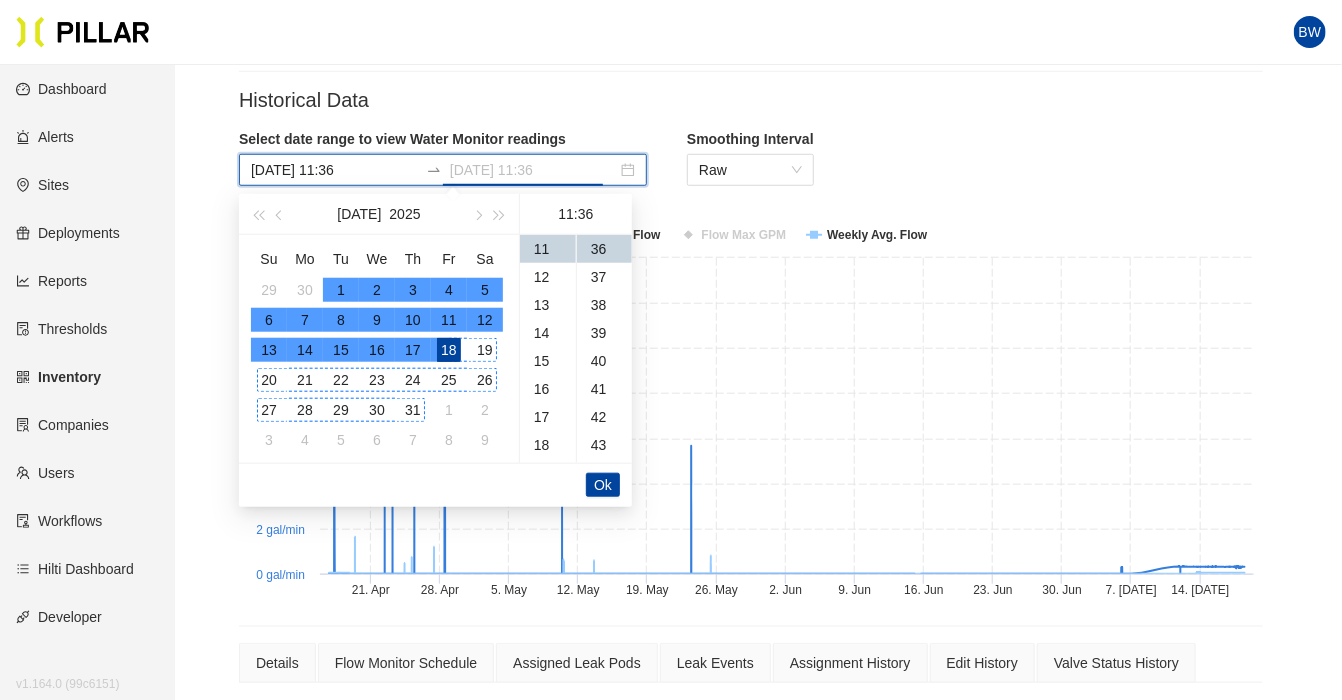 click on "31" at bounding box center (413, 410) 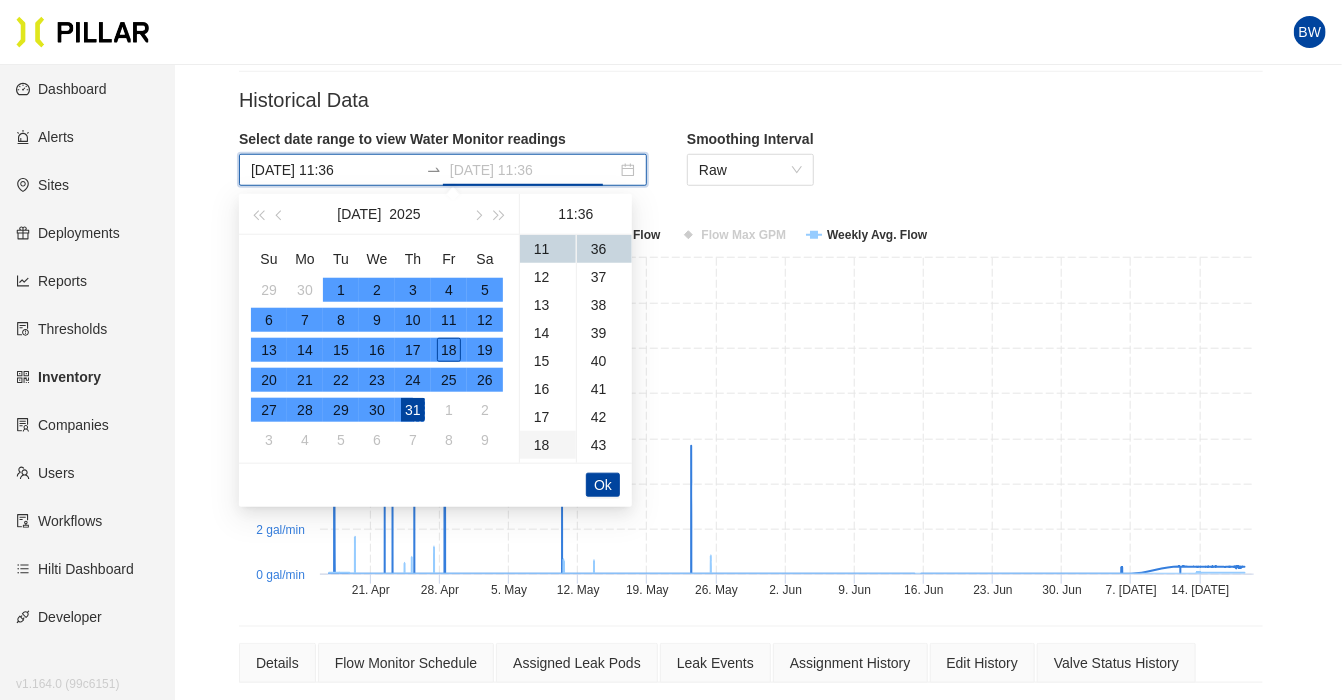 type on "[DATE] 11:36" 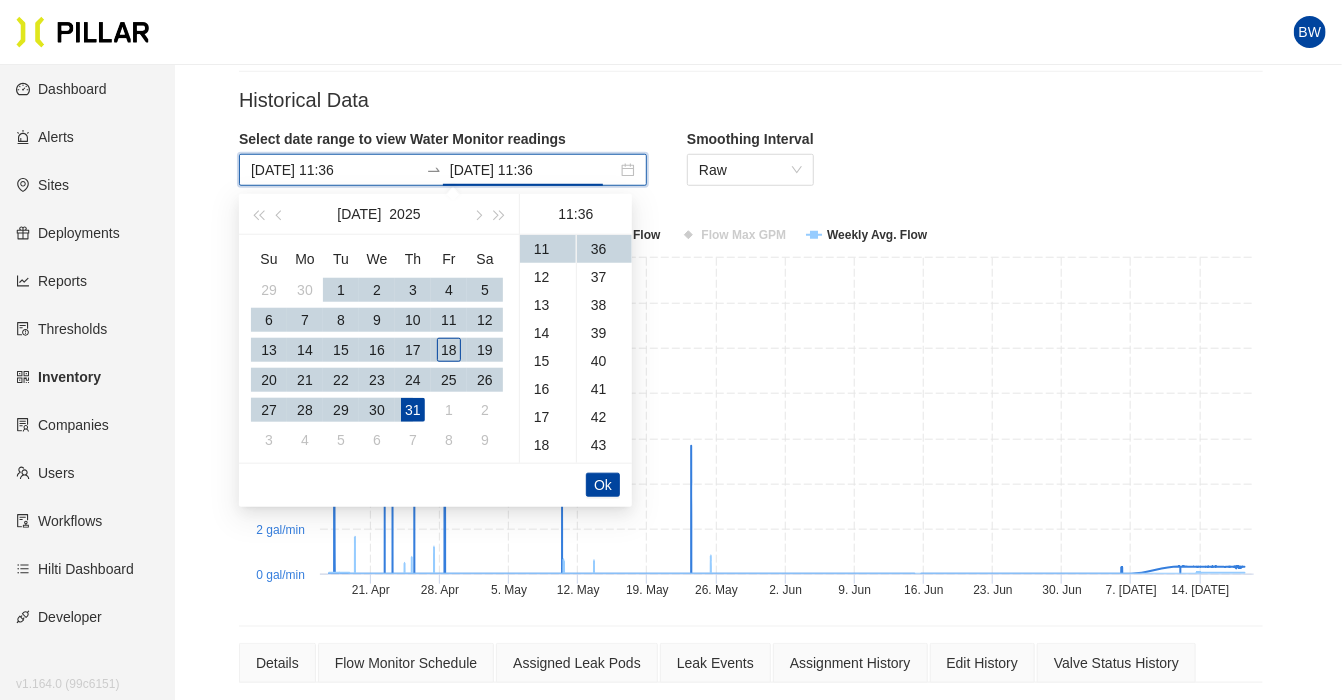 scroll, scrollTop: 308, scrollLeft: 0, axis: vertical 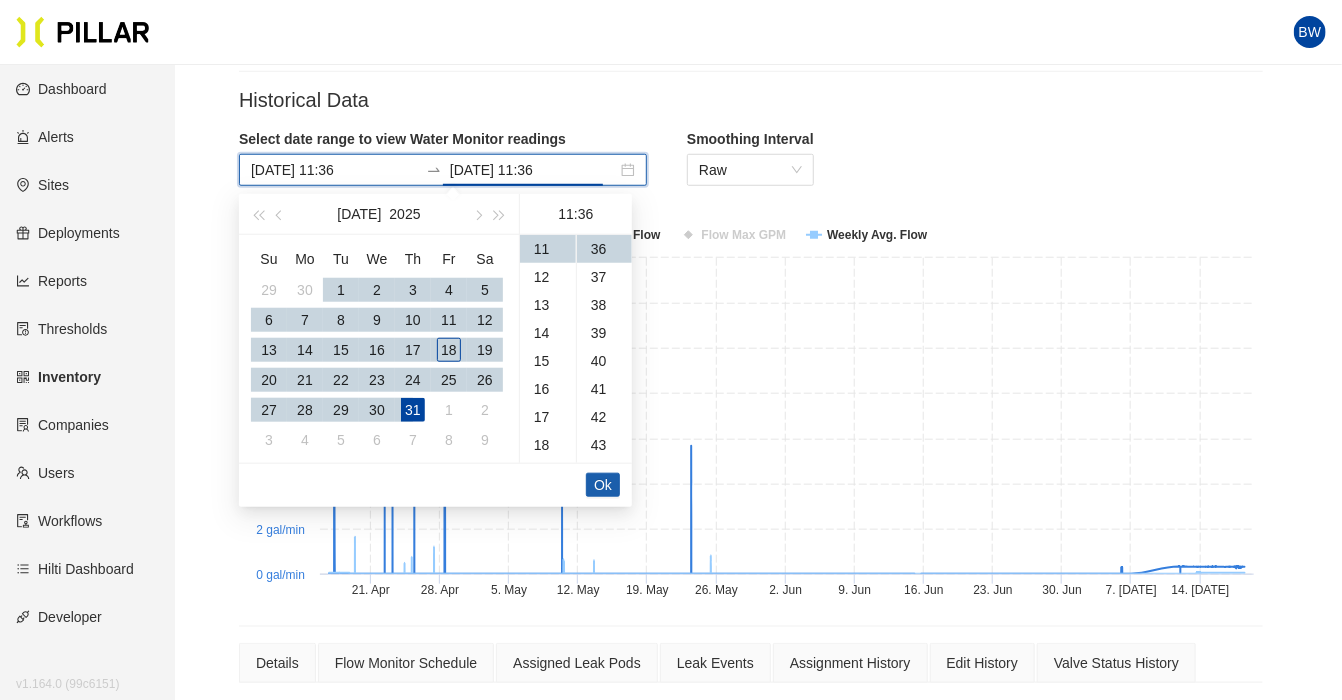 click on "Ok" at bounding box center (603, 485) 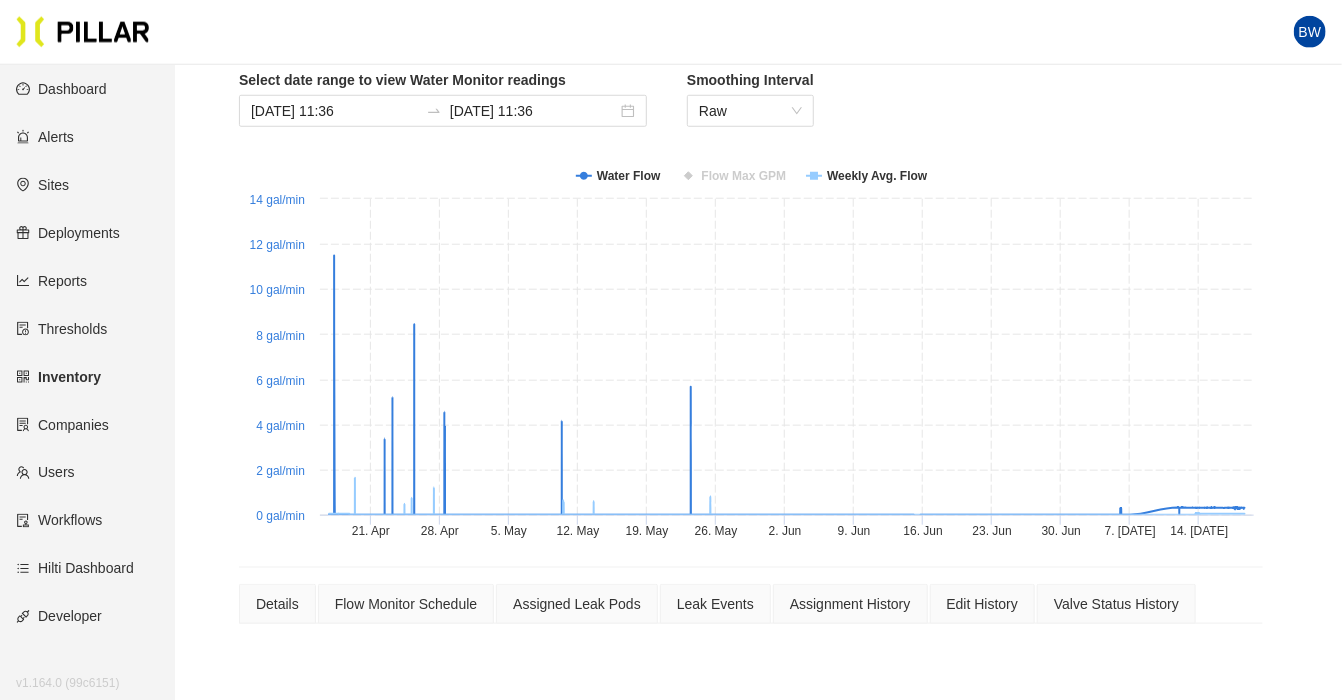 scroll, scrollTop: 739, scrollLeft: 0, axis: vertical 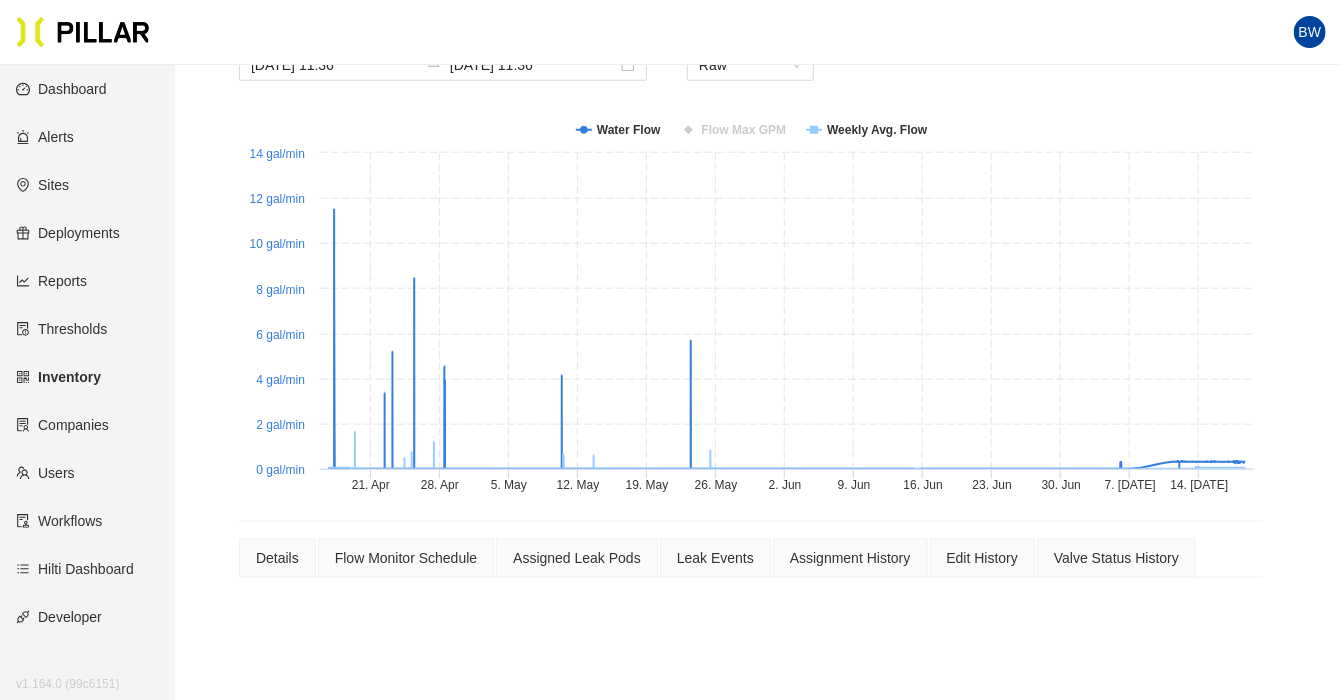 click on "Flow Max GPM" 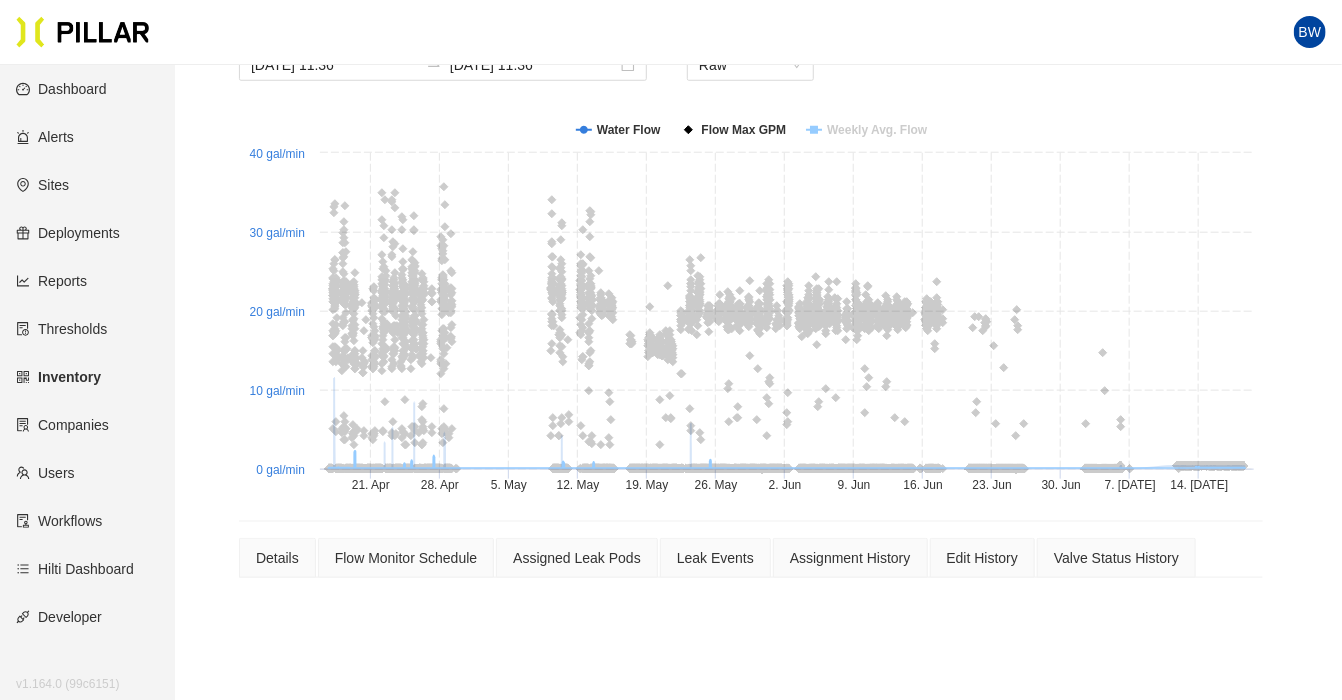 click on "Weekly Avg. Flow" 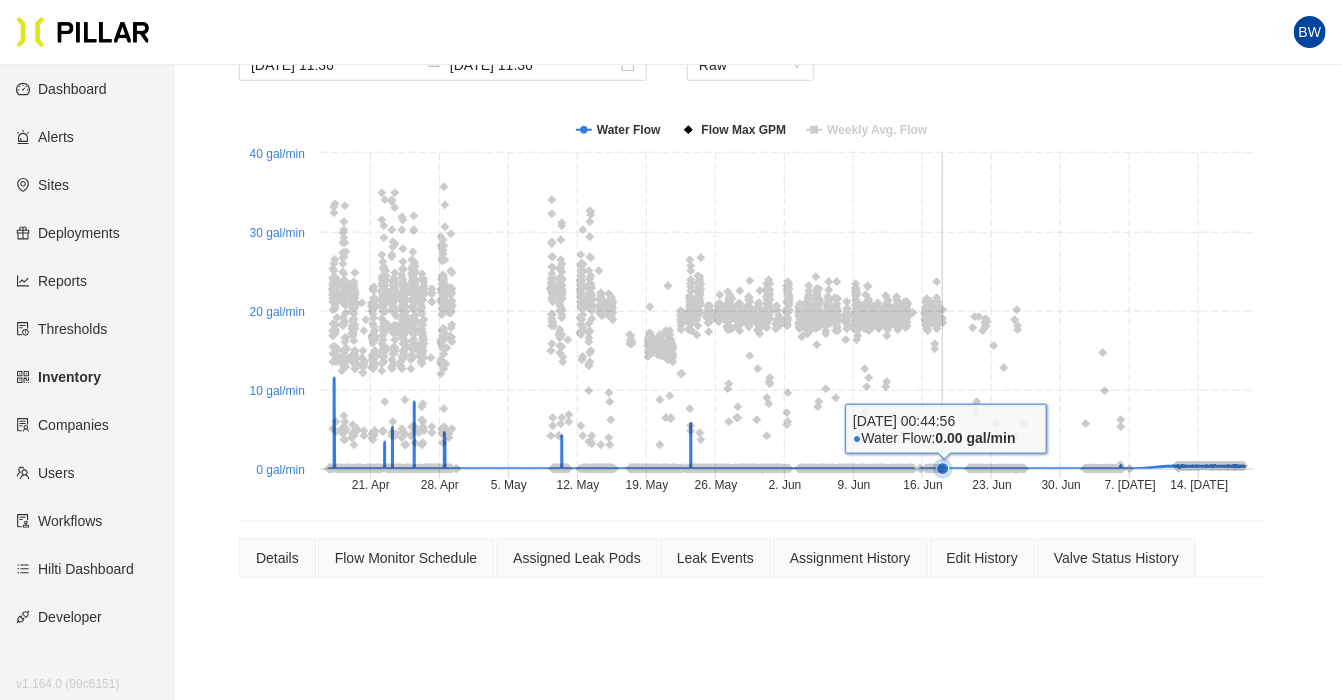 scroll, scrollTop: 633, scrollLeft: 0, axis: vertical 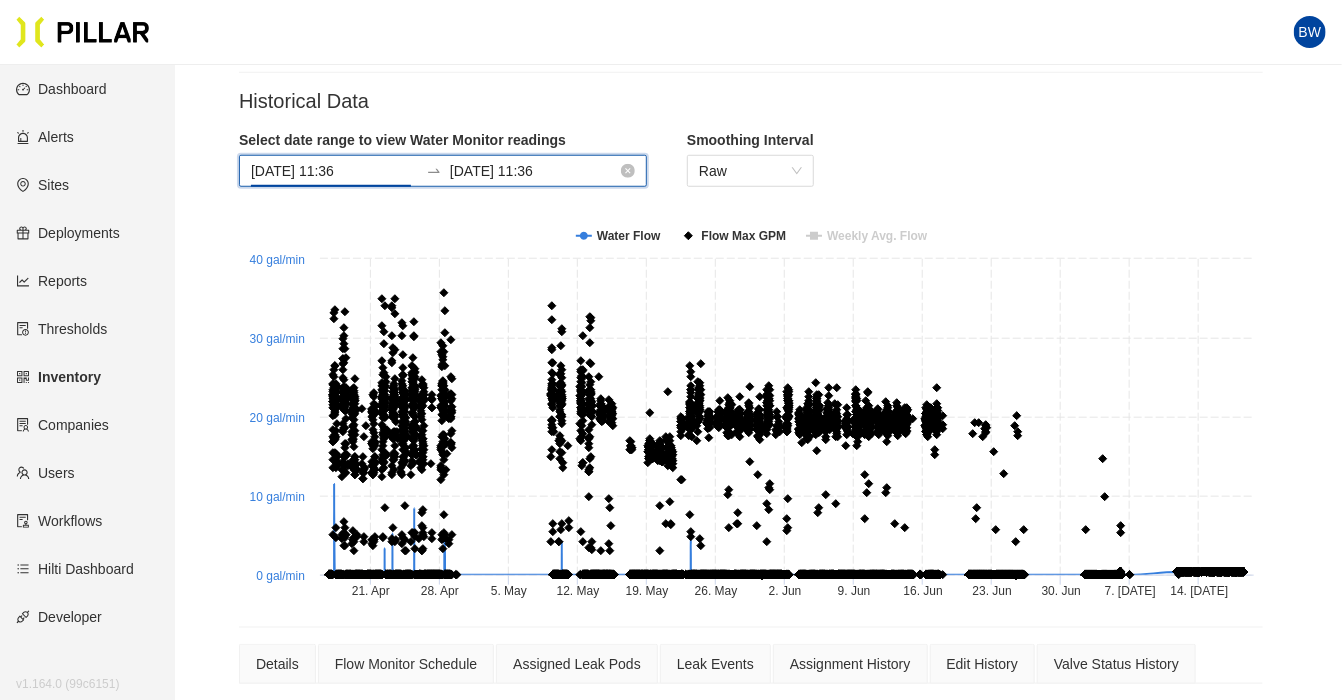 click on "[DATE] 11:36" at bounding box center [334, 171] 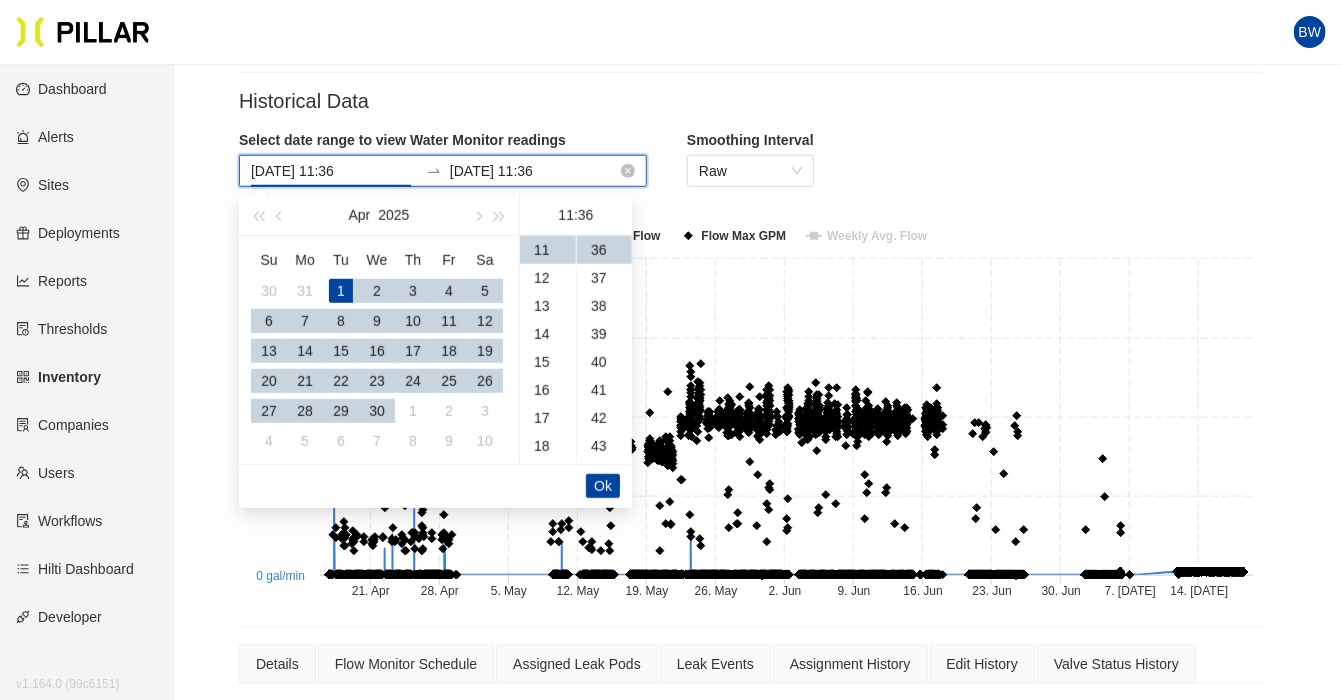 scroll, scrollTop: 308, scrollLeft: 0, axis: vertical 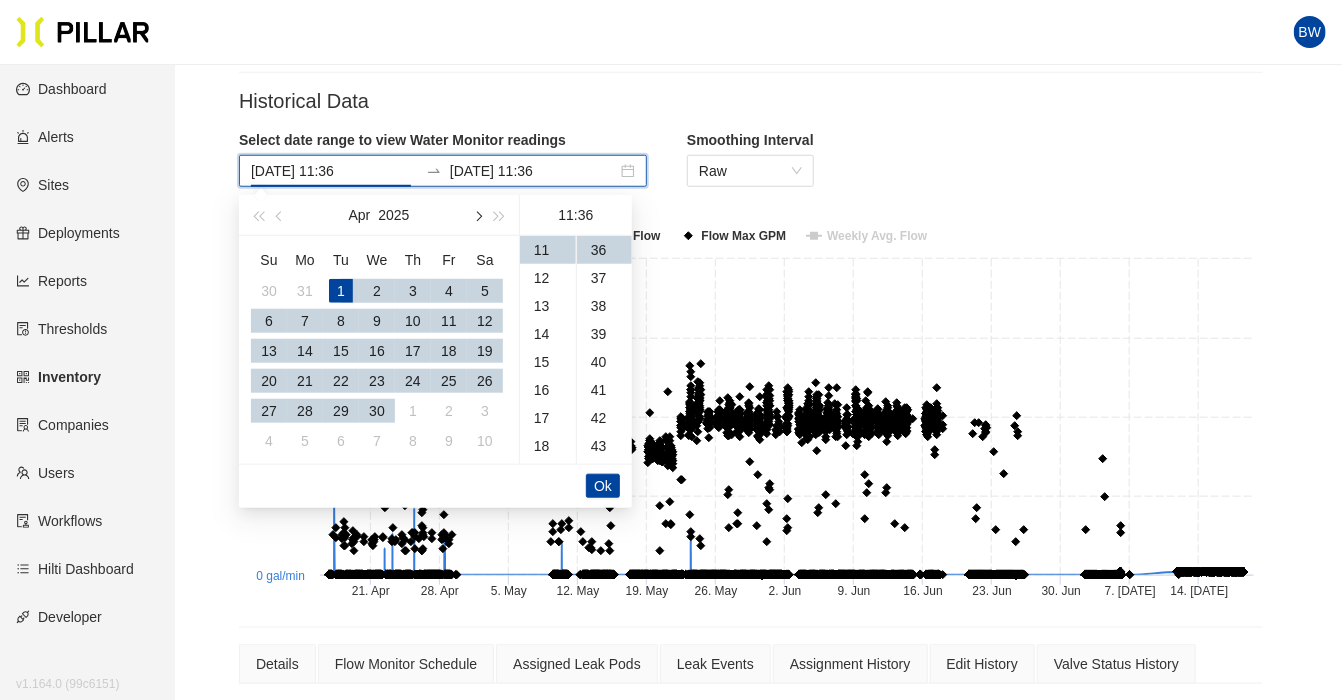 click at bounding box center [477, 217] 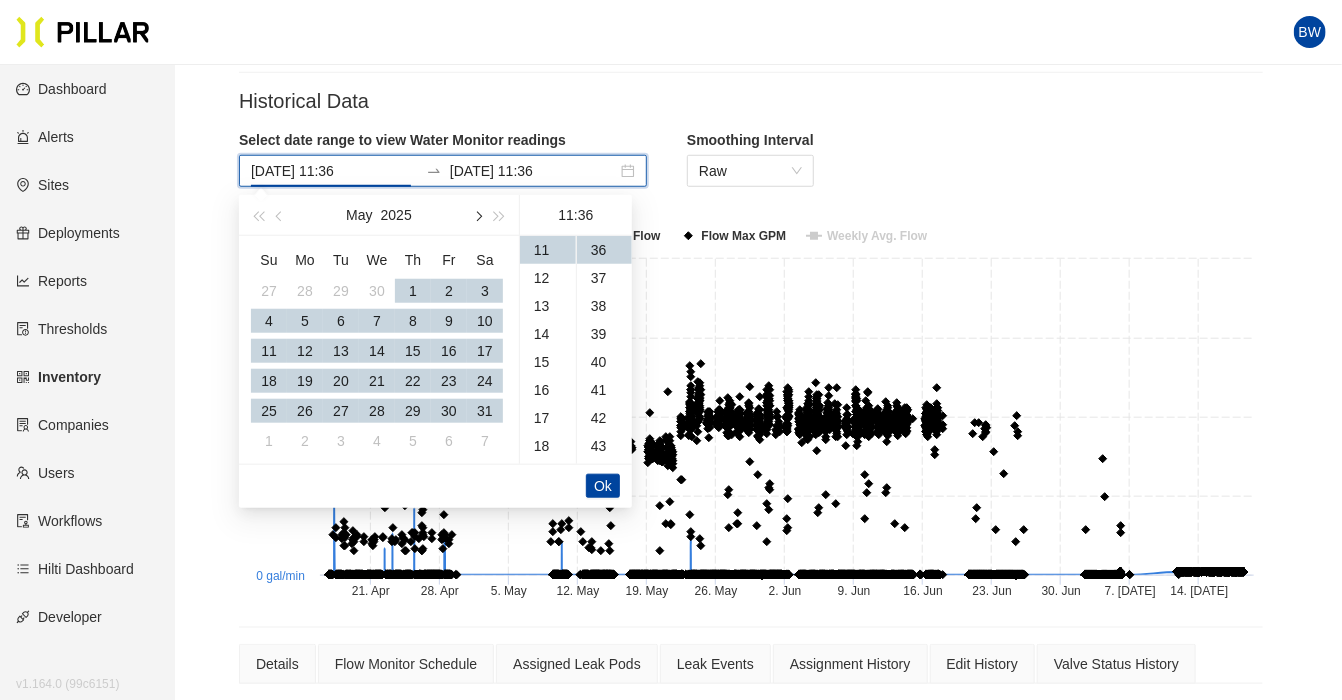 click at bounding box center [477, 217] 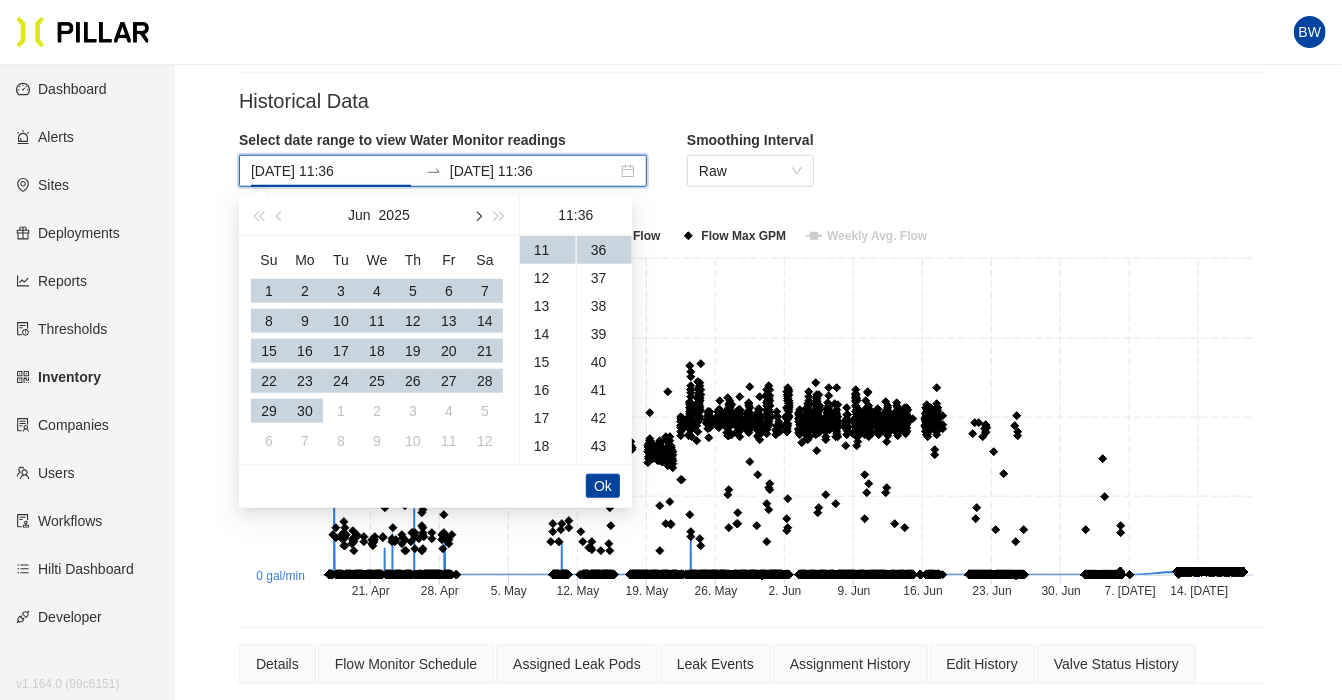 click at bounding box center [477, 217] 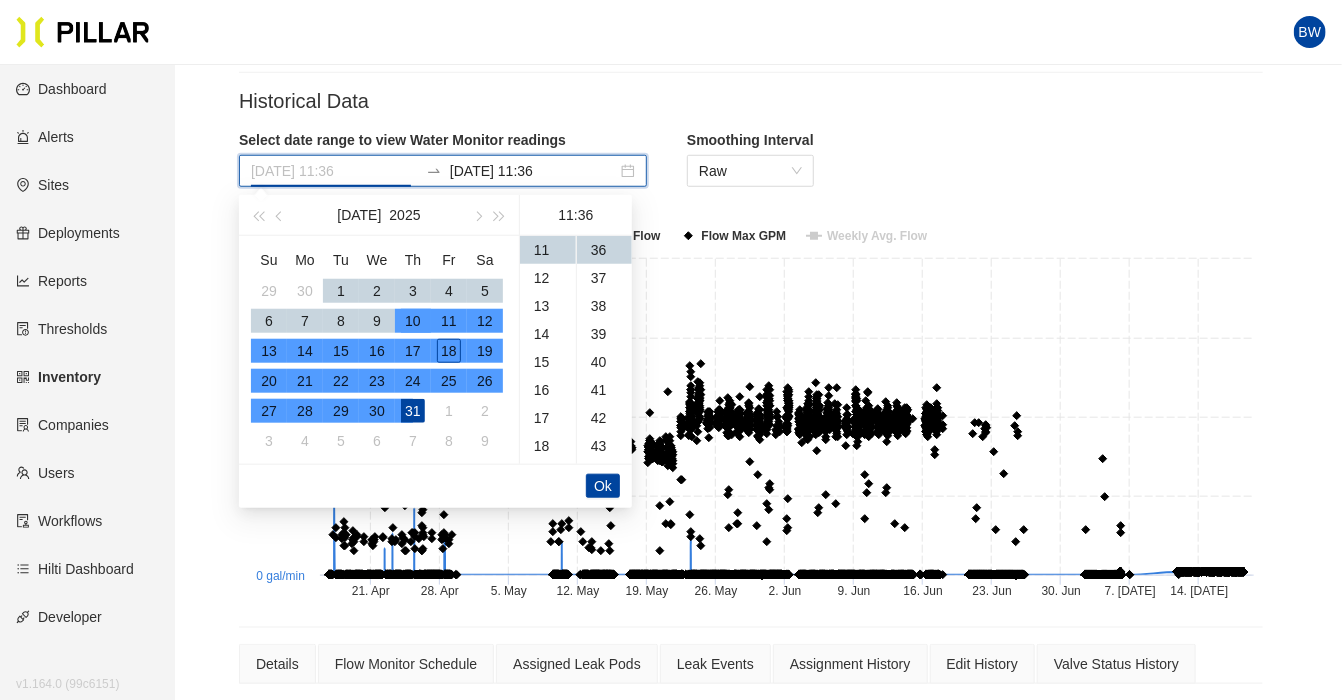 click on "10" at bounding box center [413, 321] 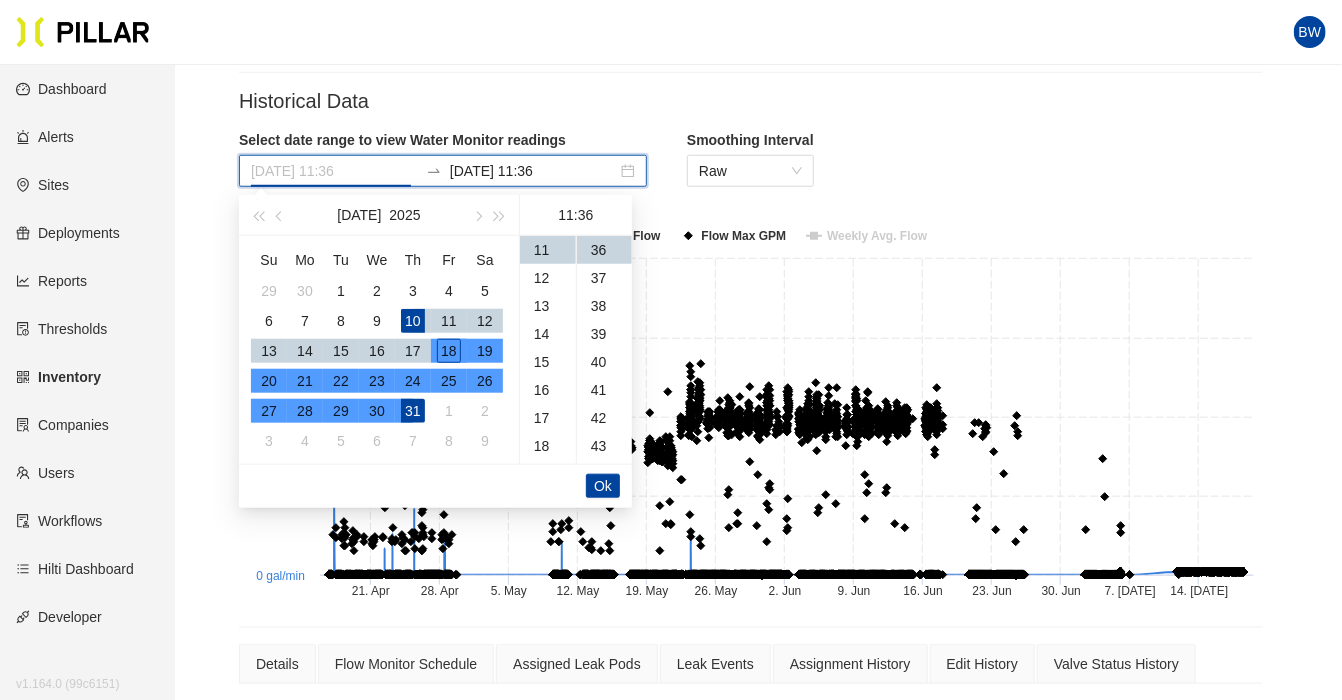 click on "18" at bounding box center (449, 351) 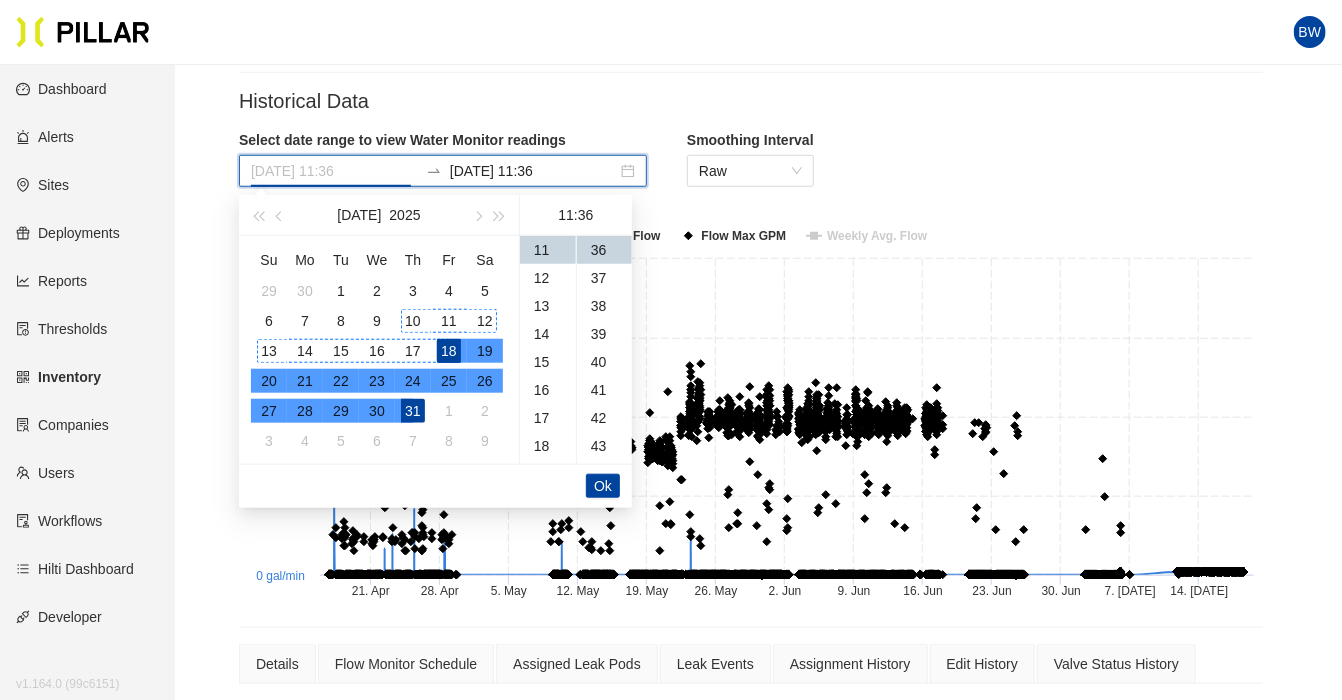 click on "10" at bounding box center (413, 321) 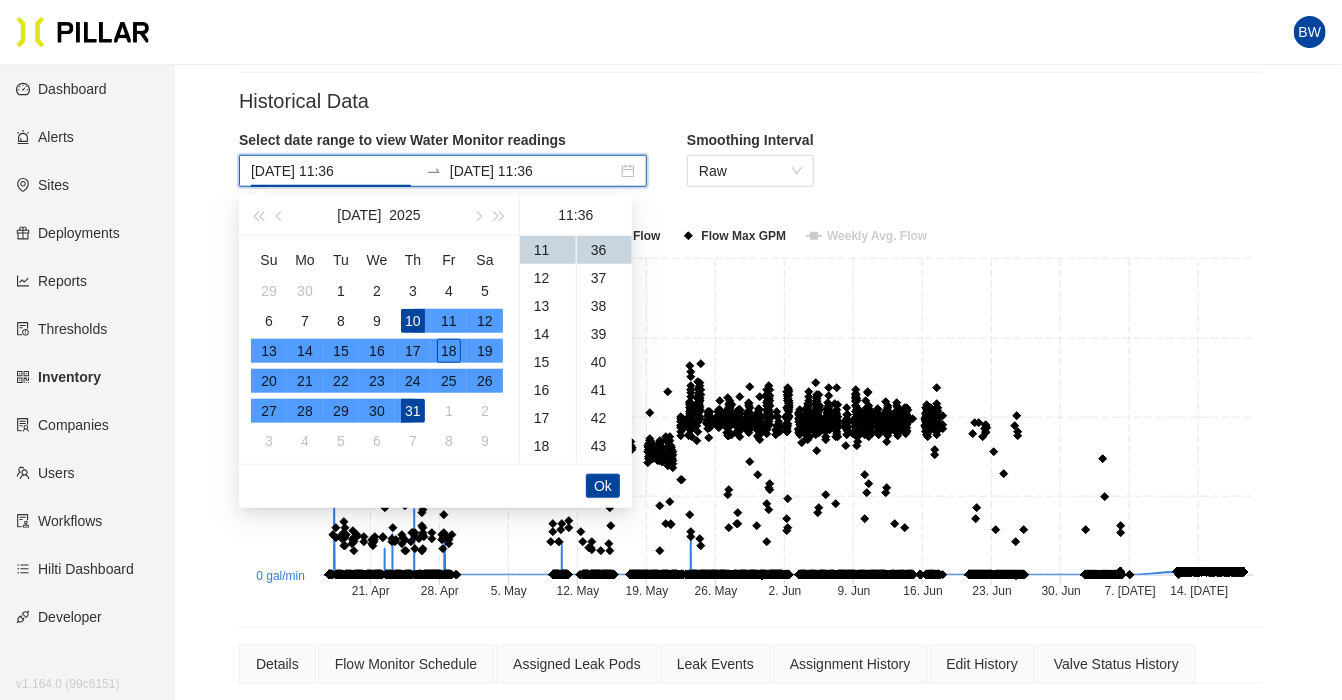 type on "[DATE] 11:36" 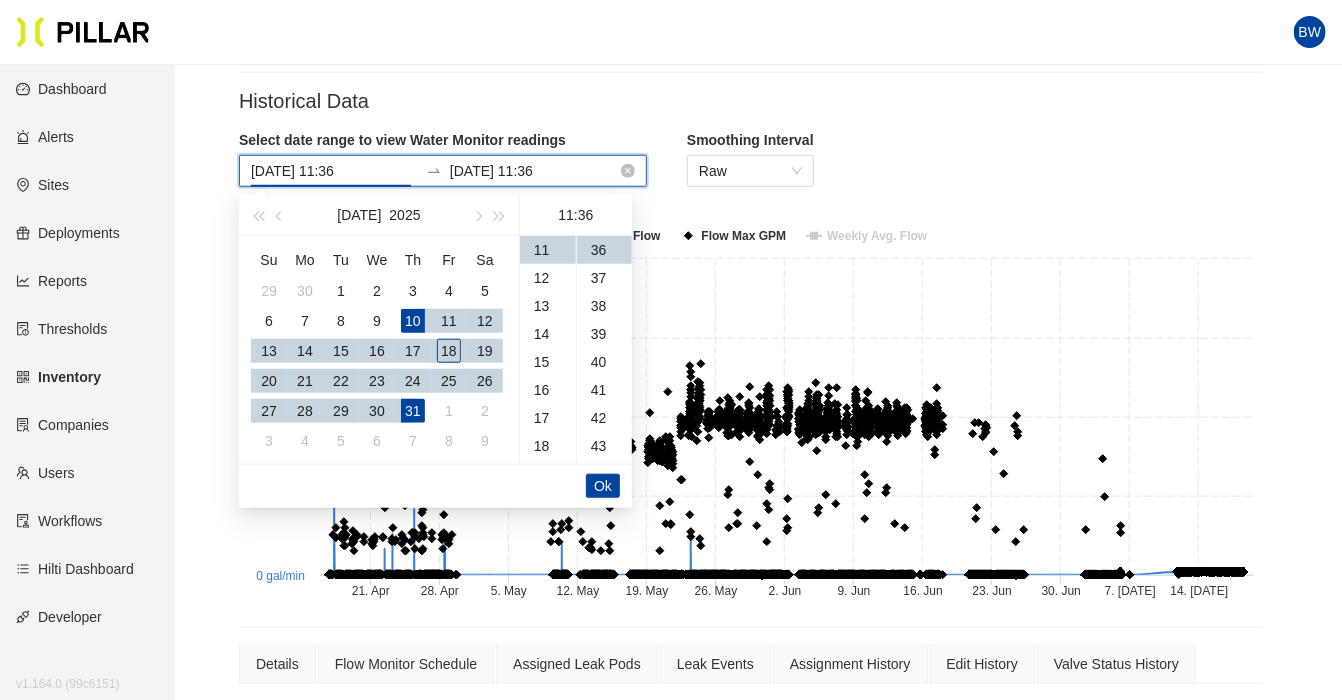 click on "[DATE] 11:36" at bounding box center [533, 171] 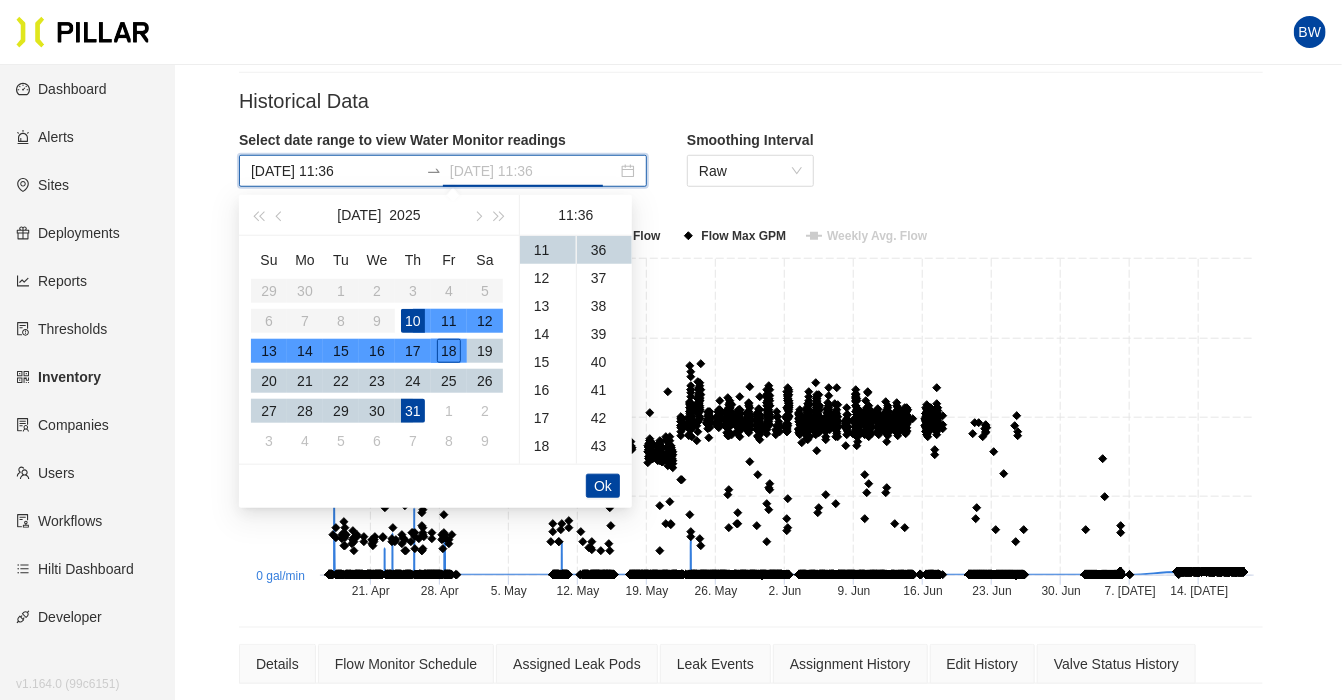 click on "18" at bounding box center [449, 351] 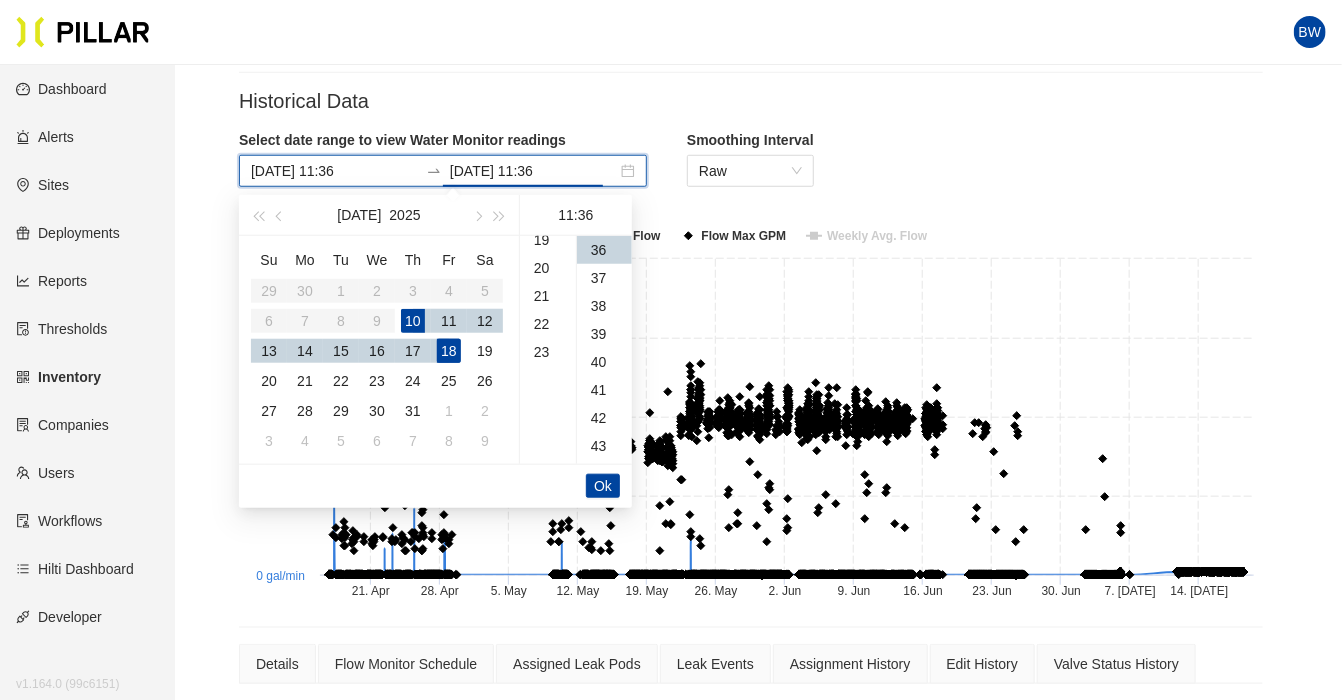 scroll, scrollTop: 642, scrollLeft: 0, axis: vertical 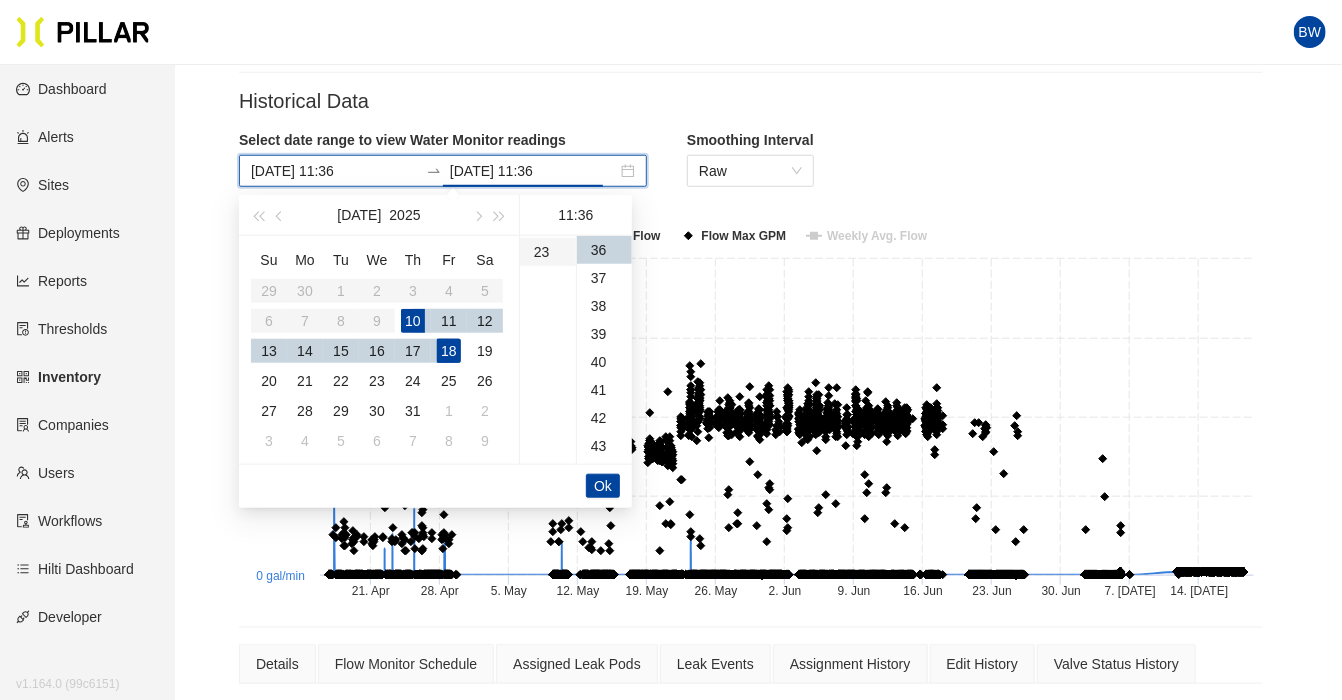 click on "23" at bounding box center (548, 252) 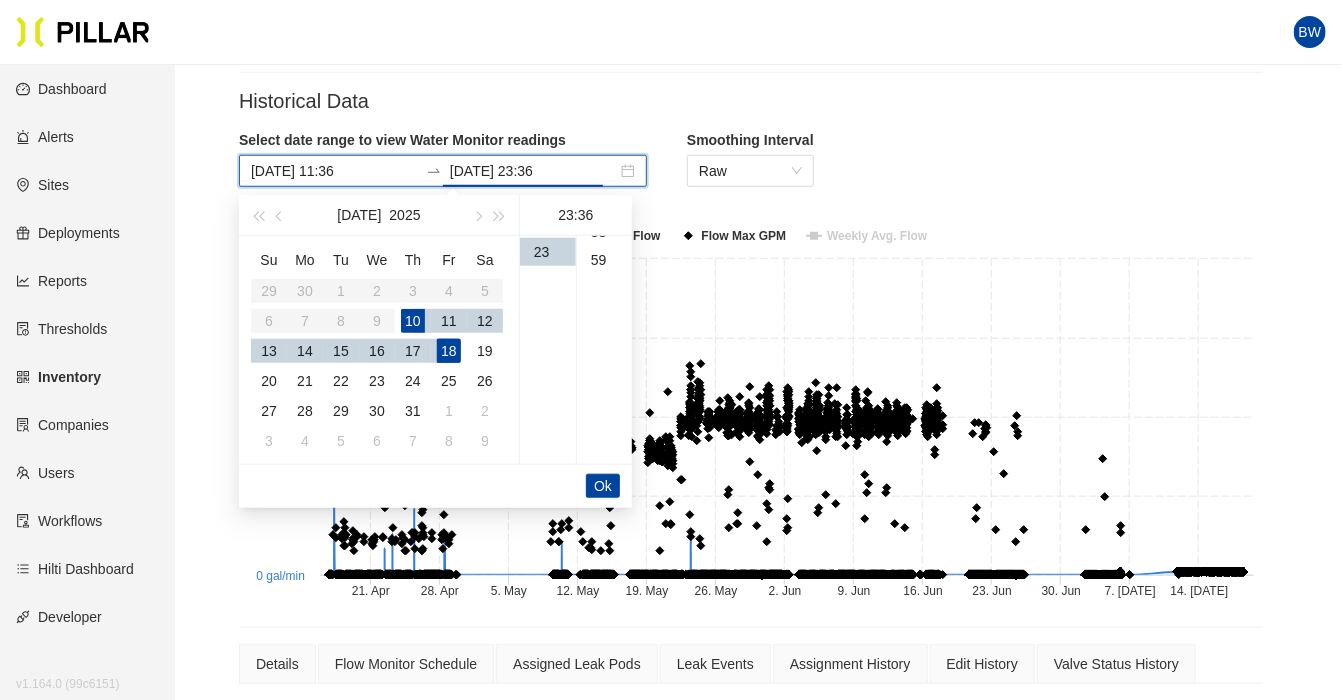 scroll, scrollTop: 1650, scrollLeft: 0, axis: vertical 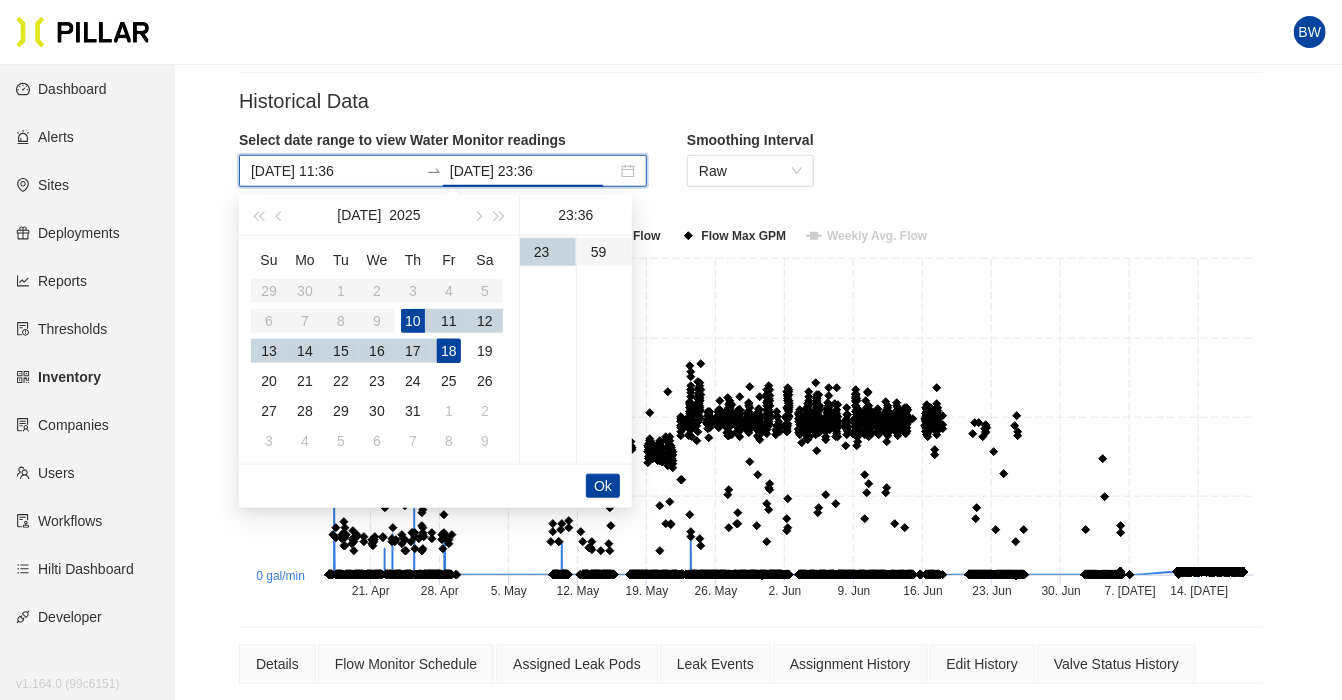 click on "59" at bounding box center [604, 252] 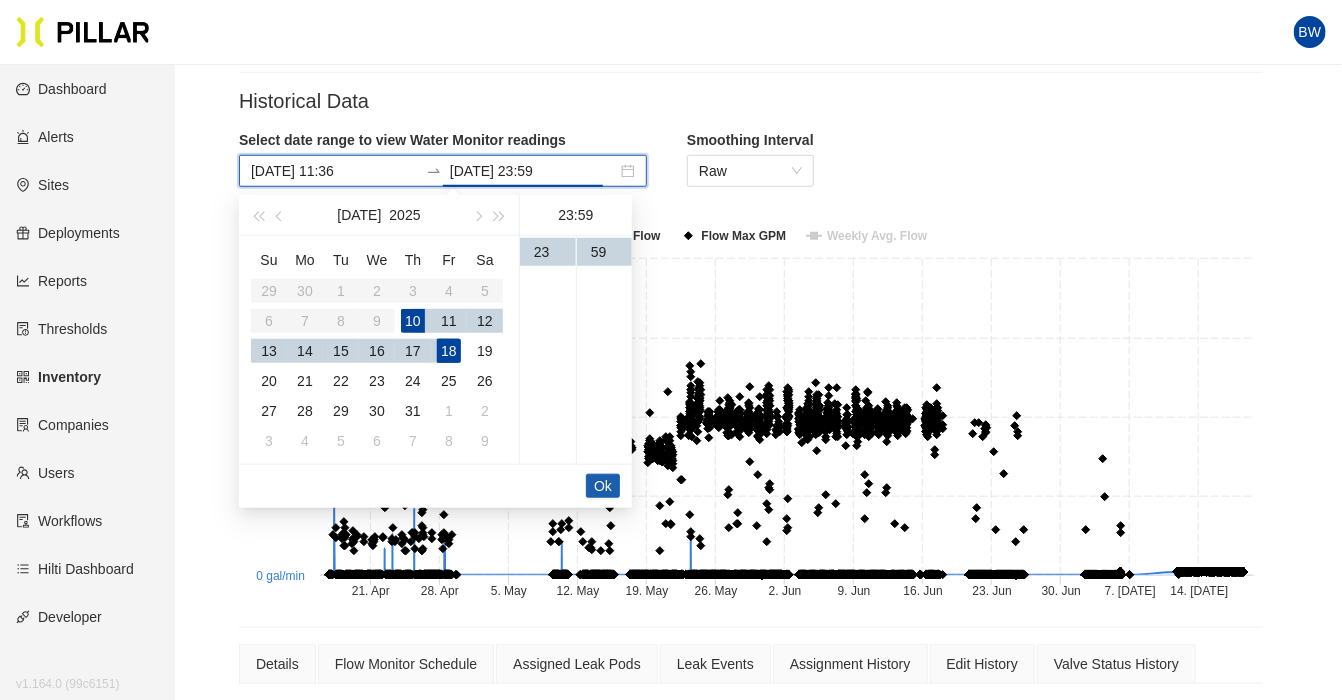 click on "Ok" at bounding box center [603, 486] 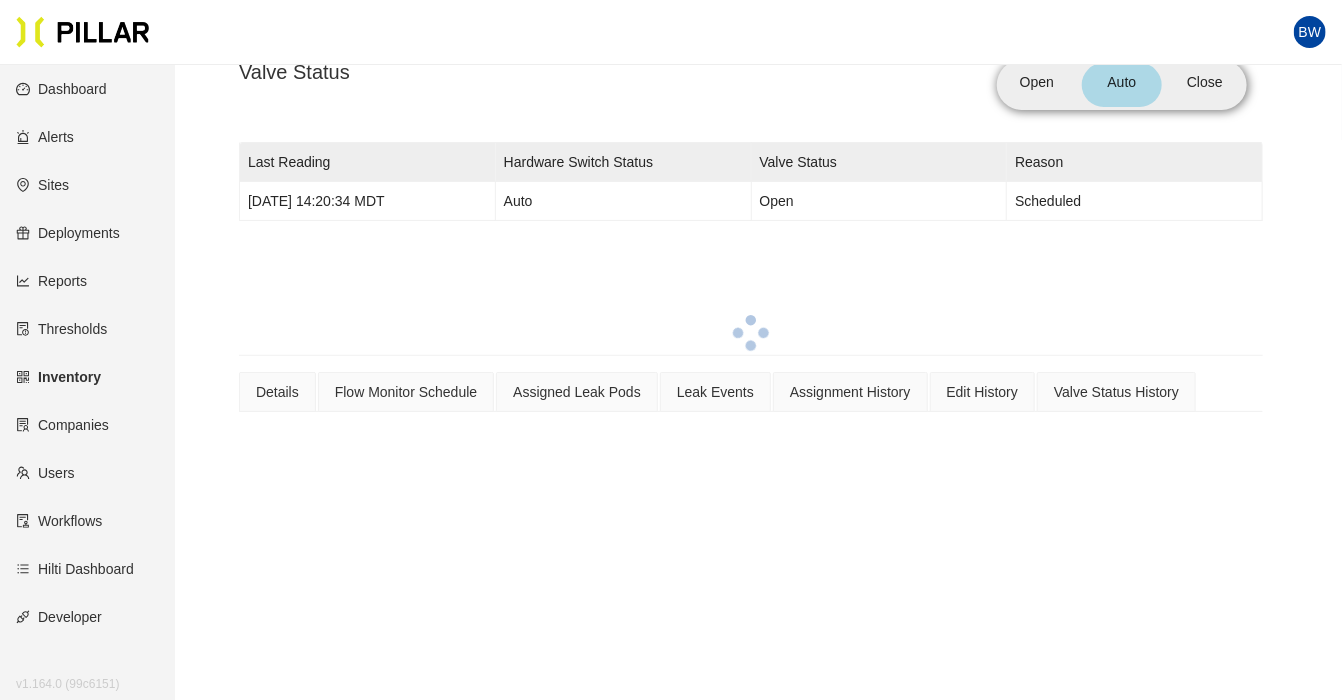 scroll, scrollTop: 0, scrollLeft: 0, axis: both 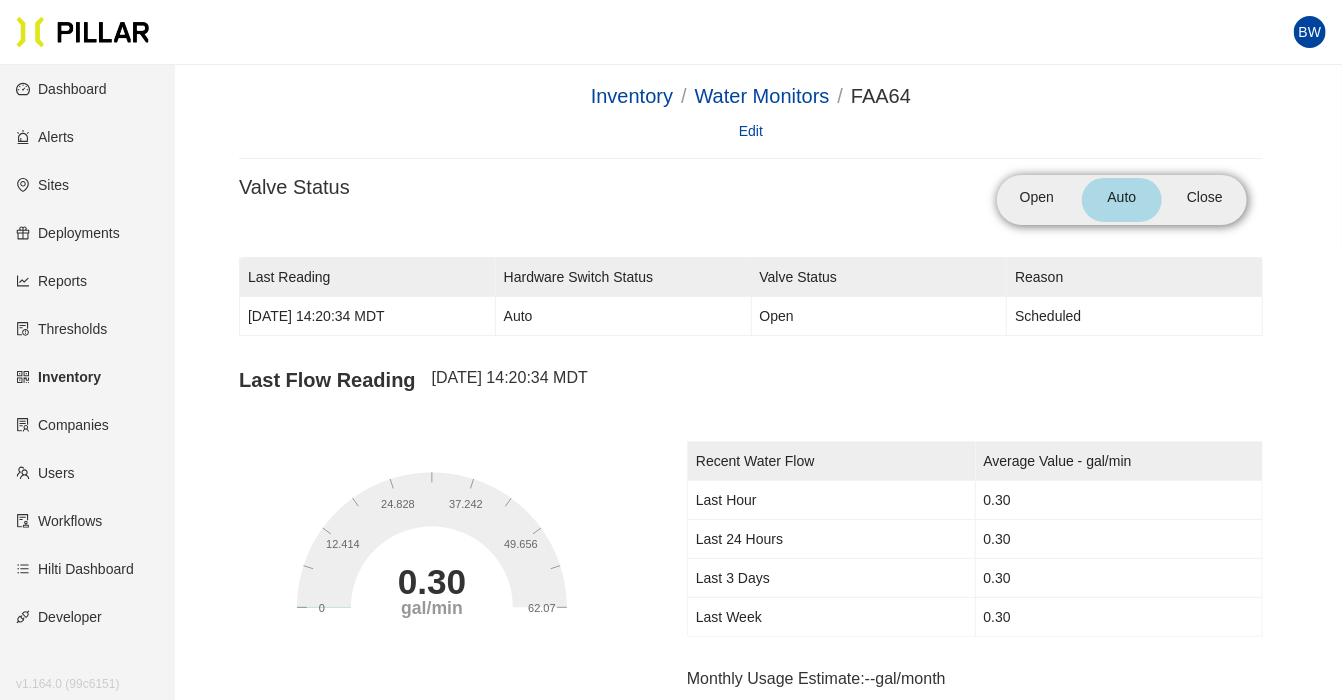 type on "[DATE] 11:36" 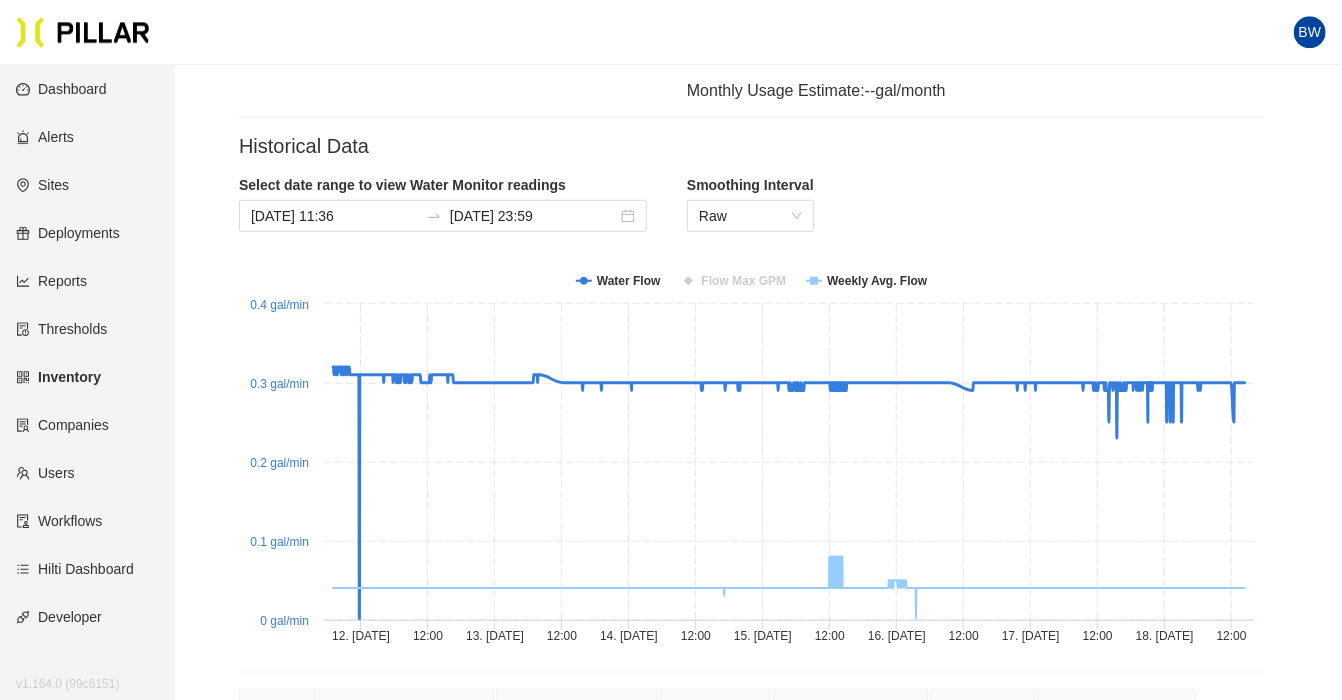 scroll, scrollTop: 633, scrollLeft: 0, axis: vertical 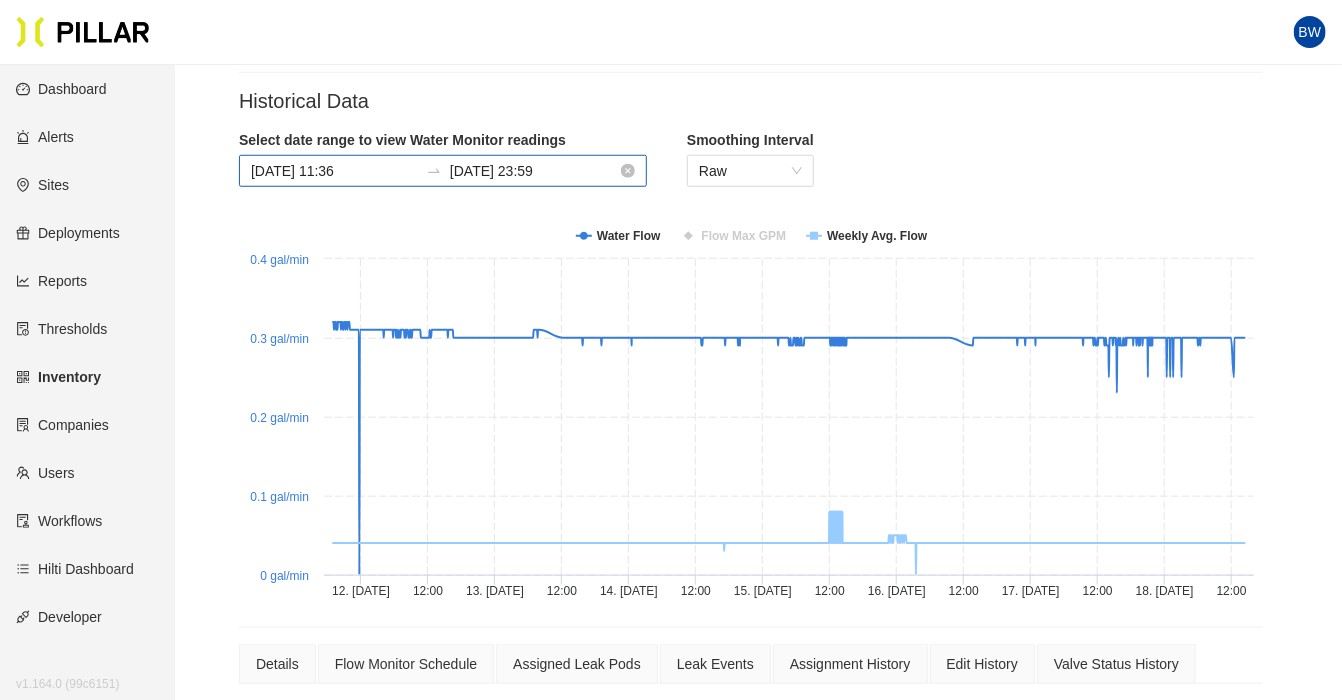 click on "[DATE] 11:36" at bounding box center [334, 171] 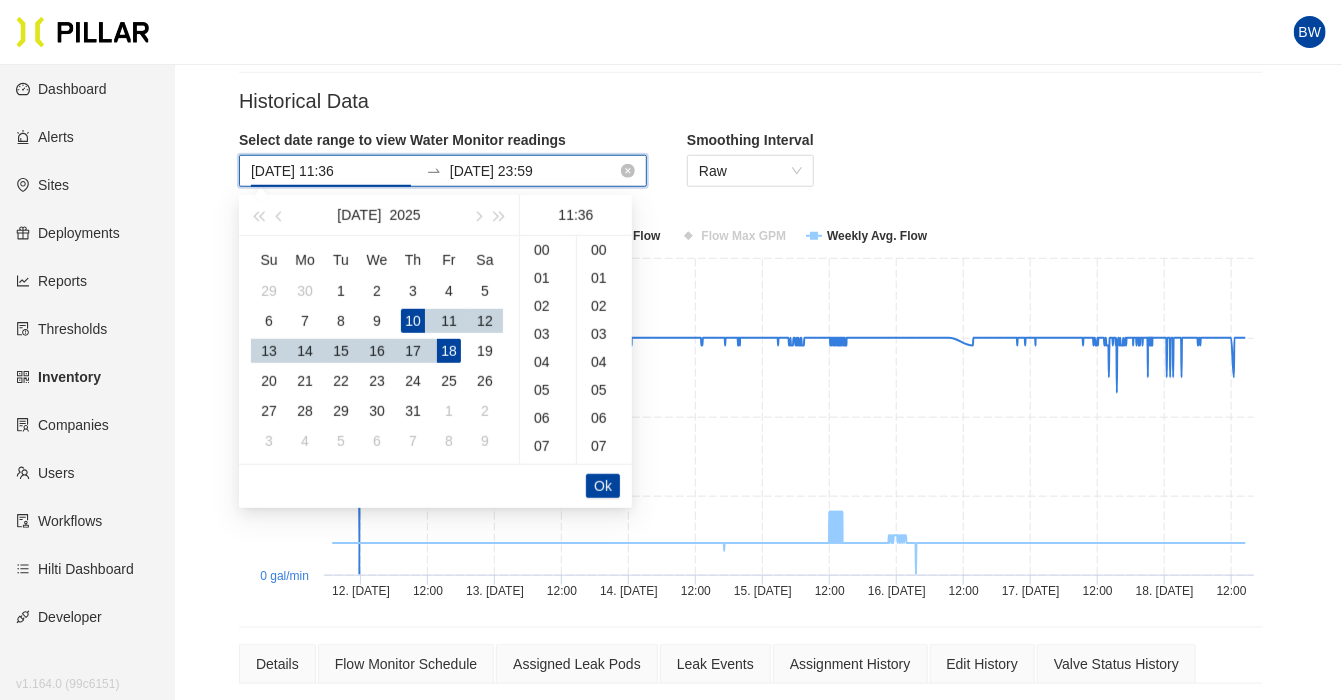 scroll, scrollTop: 308, scrollLeft: 0, axis: vertical 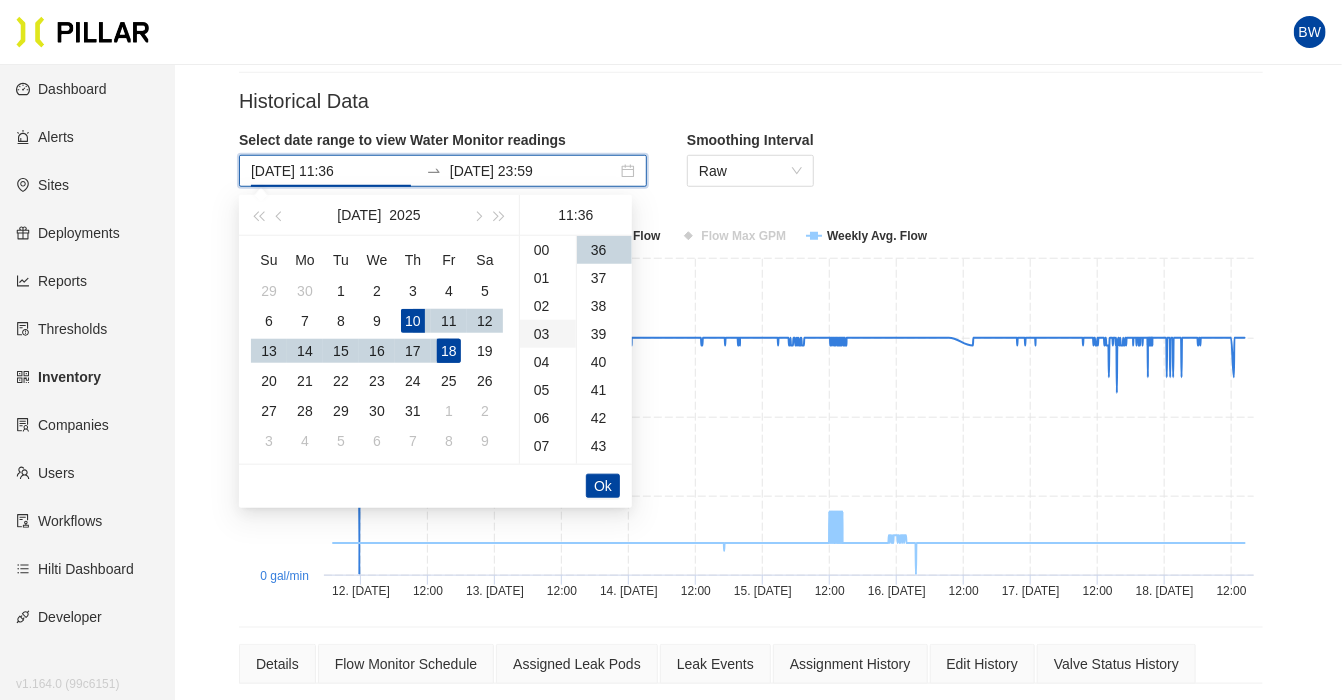 click on "00" at bounding box center (548, 250) 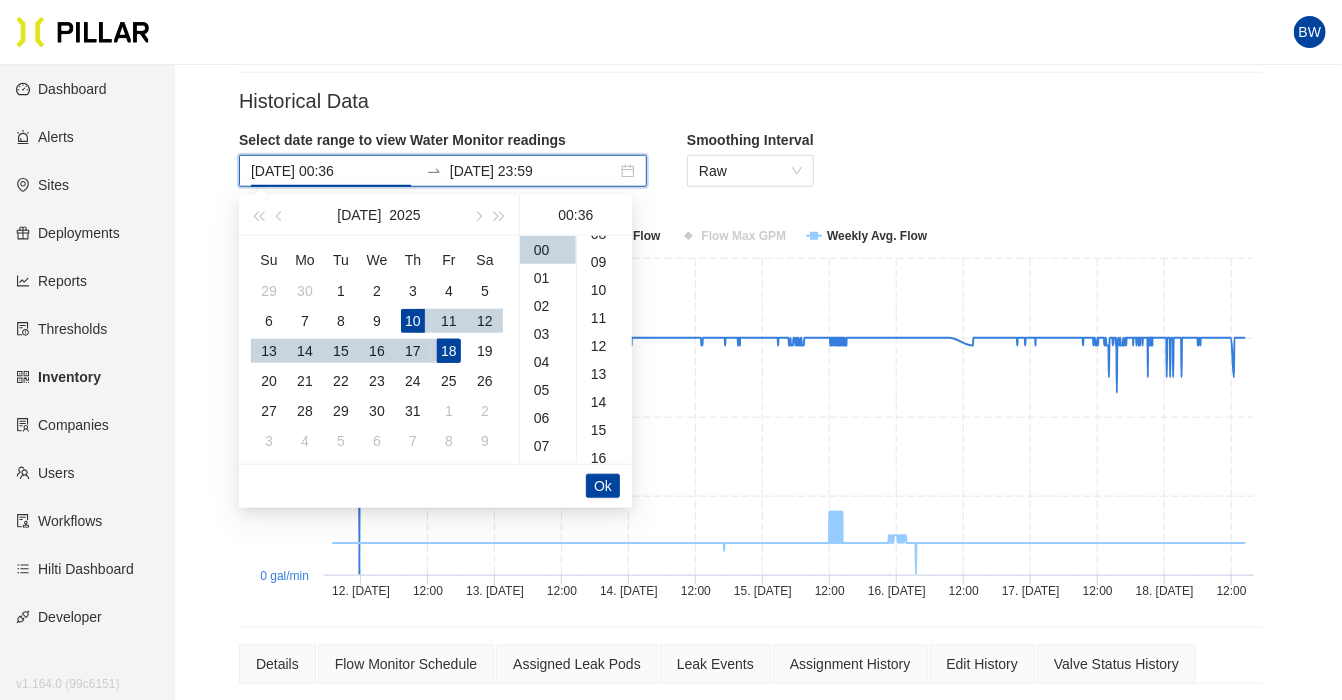 scroll, scrollTop: 0, scrollLeft: 0, axis: both 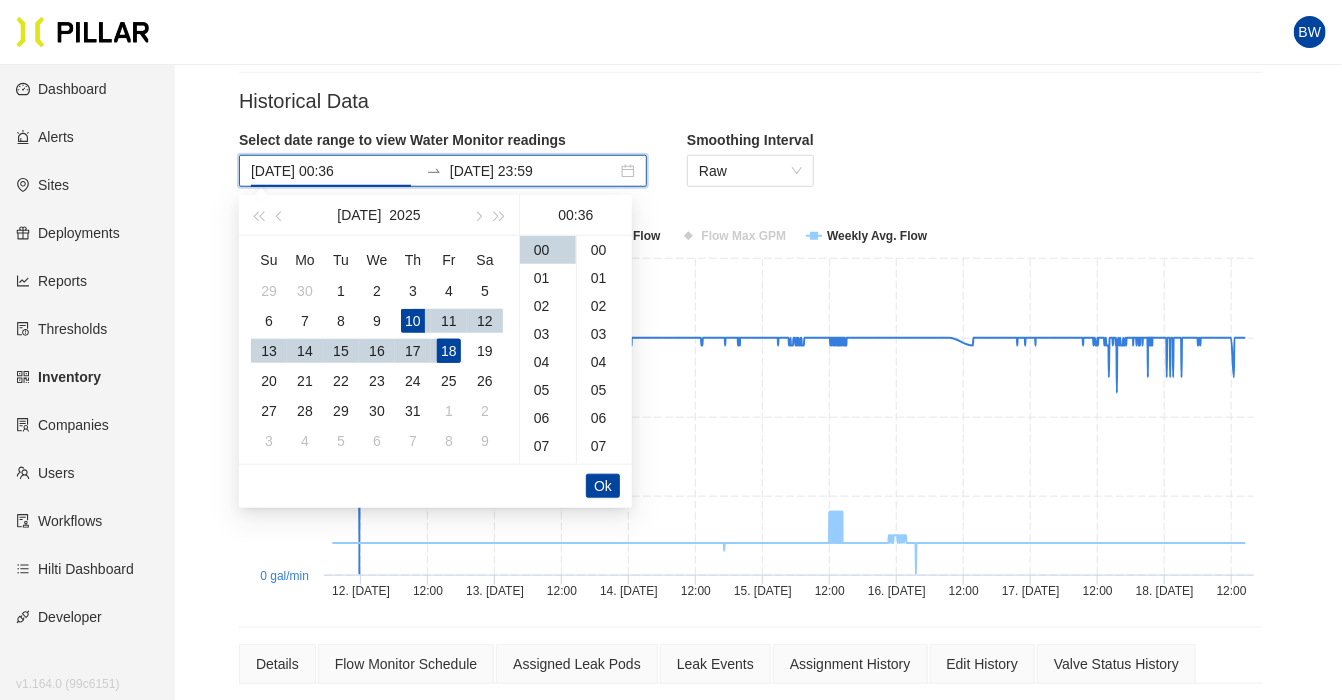 click on "00" at bounding box center [604, 250] 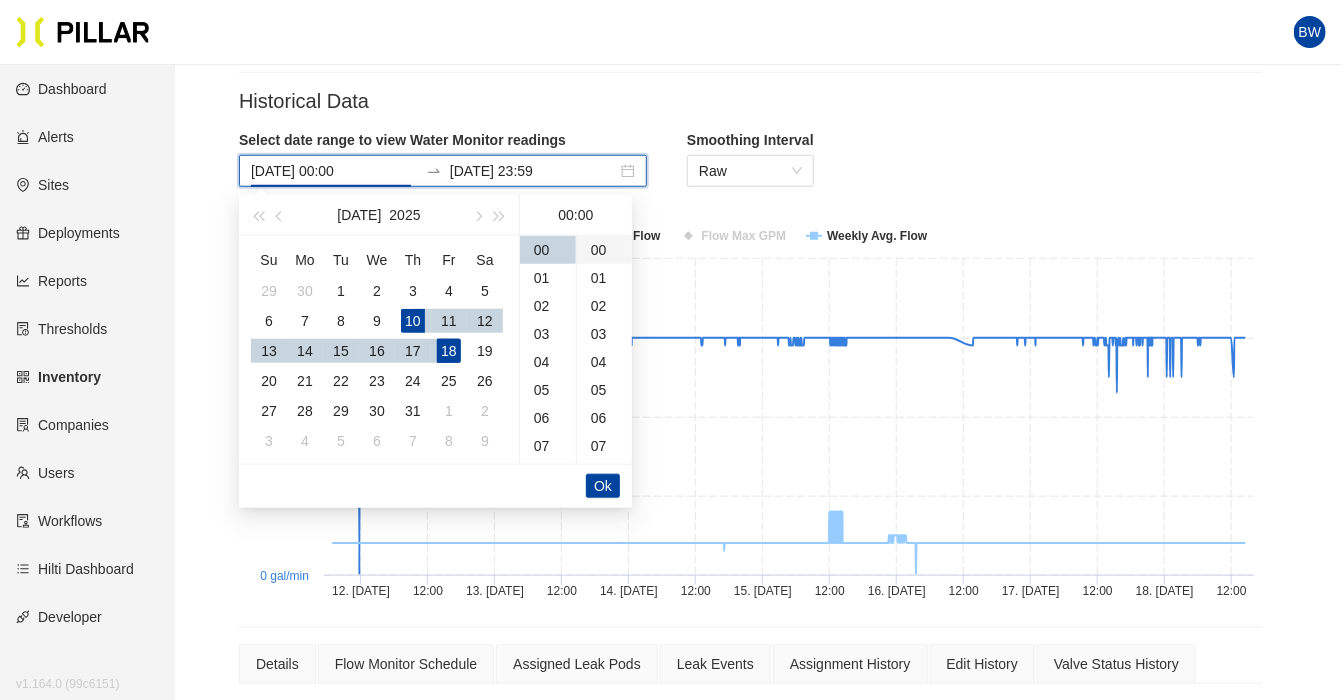 click on "00" at bounding box center (604, 250) 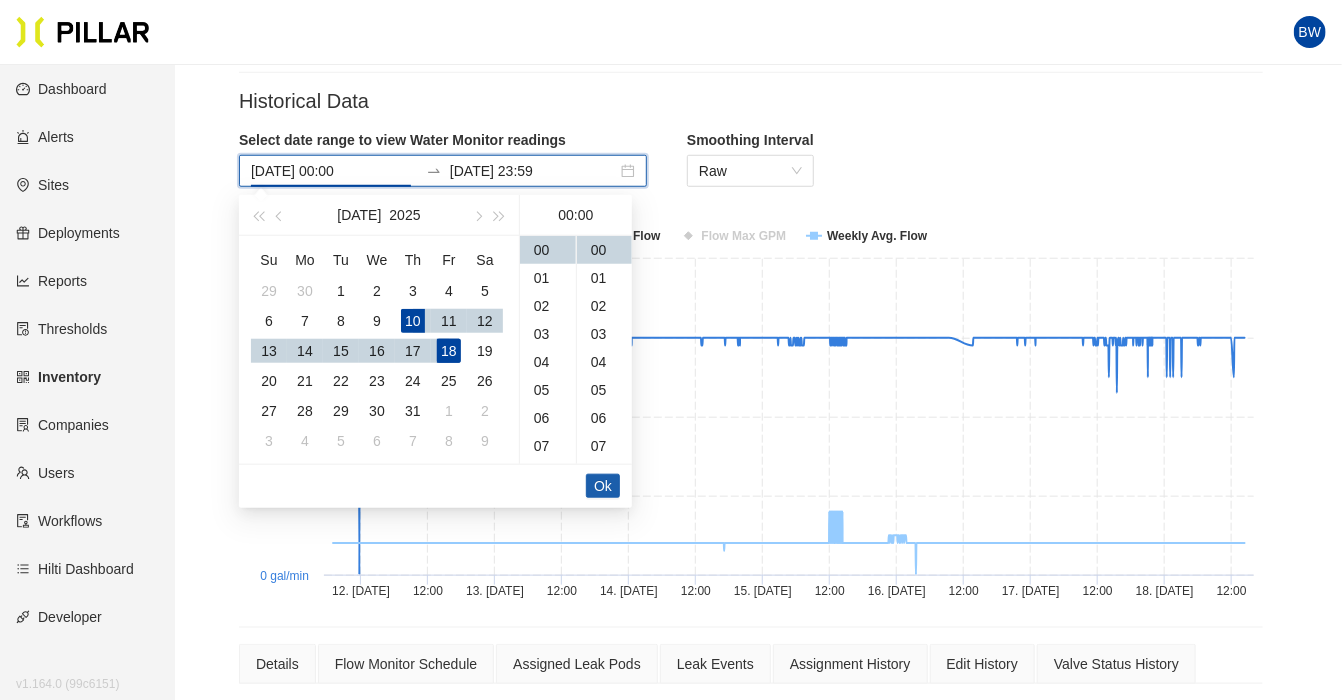 click on "Ok" at bounding box center (603, 486) 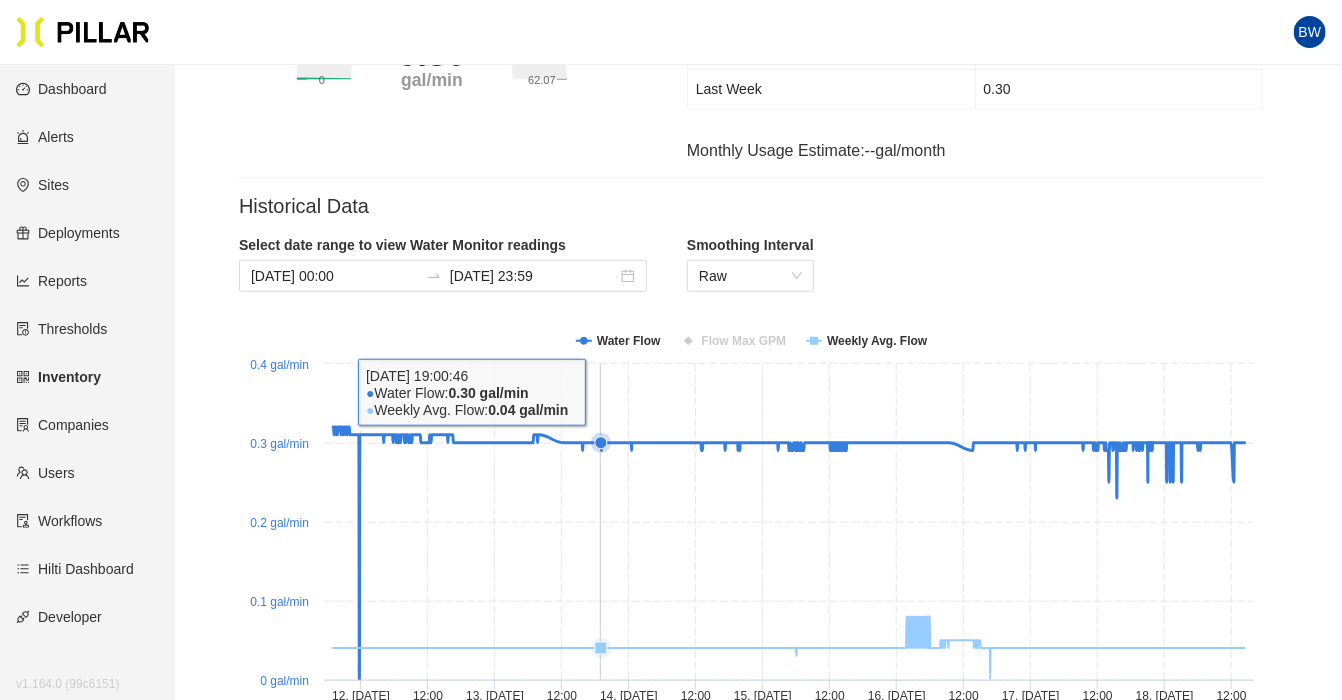 scroll, scrollTop: 633, scrollLeft: 0, axis: vertical 